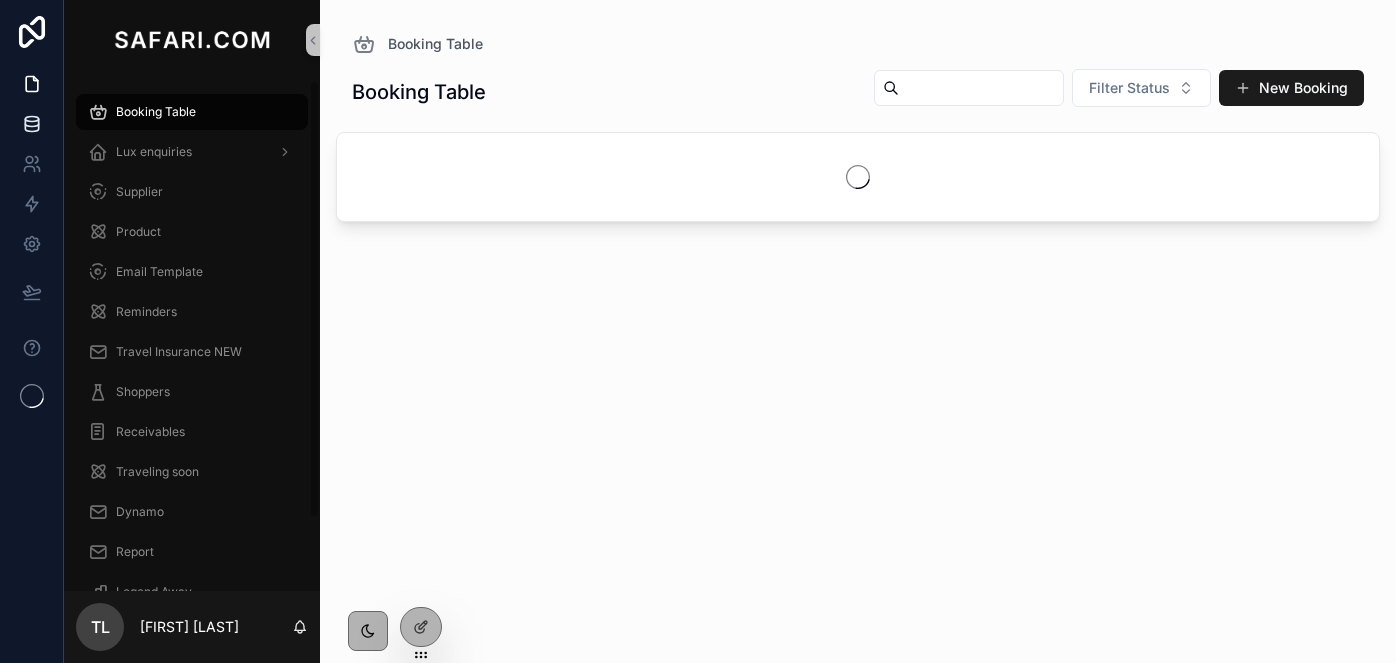 scroll, scrollTop: 0, scrollLeft: 0, axis: both 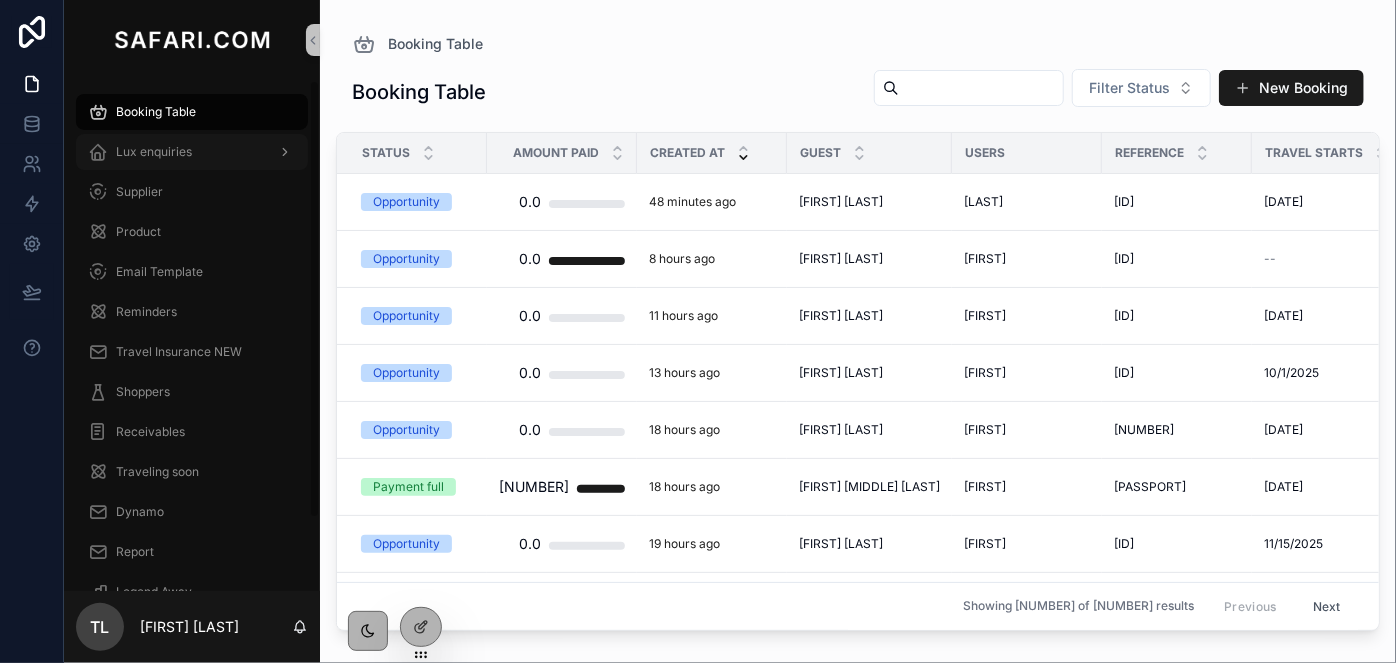 click at bounding box center [98, 152] 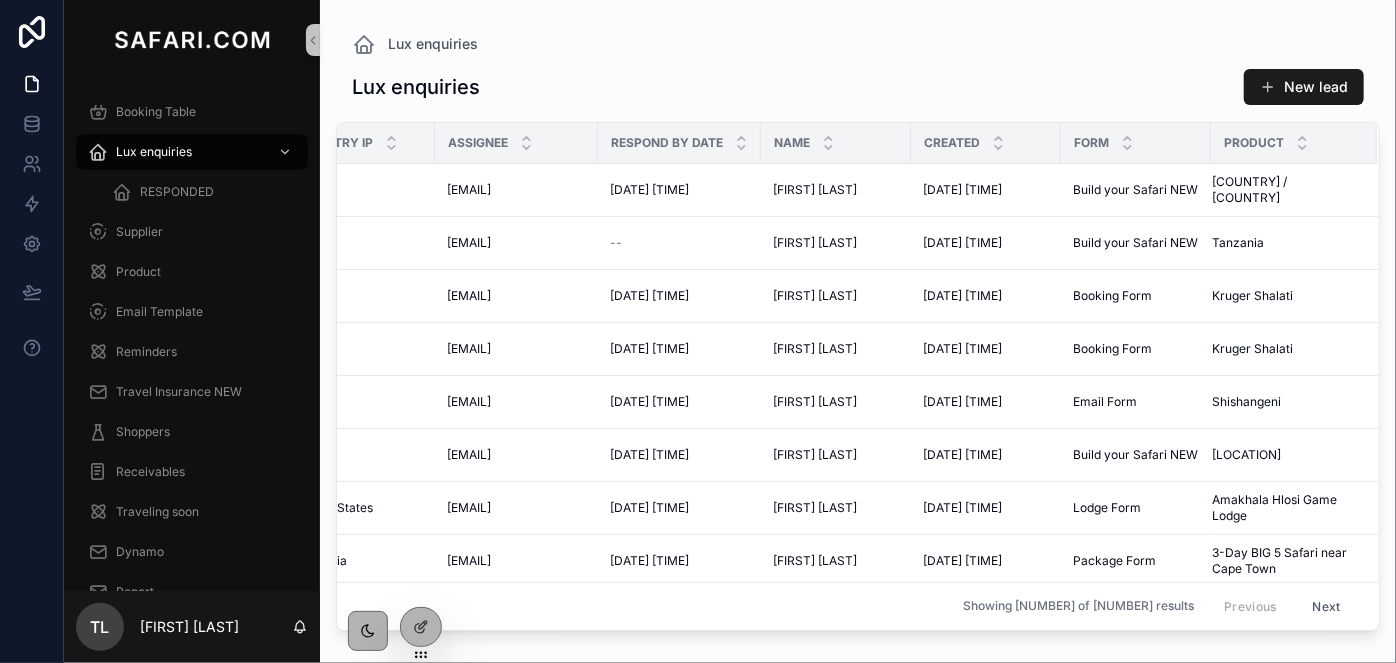 scroll, scrollTop: 0, scrollLeft: 0, axis: both 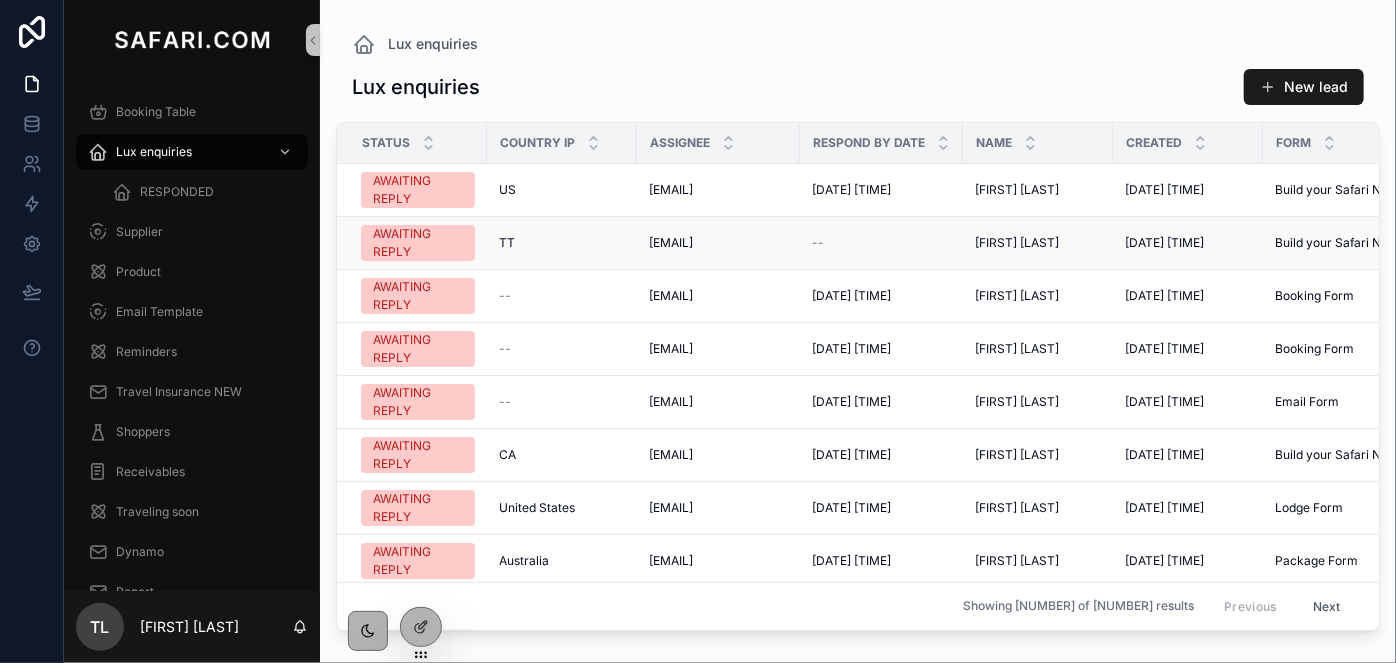 click on "[FIRST] [LAST]" at bounding box center [1017, 243] 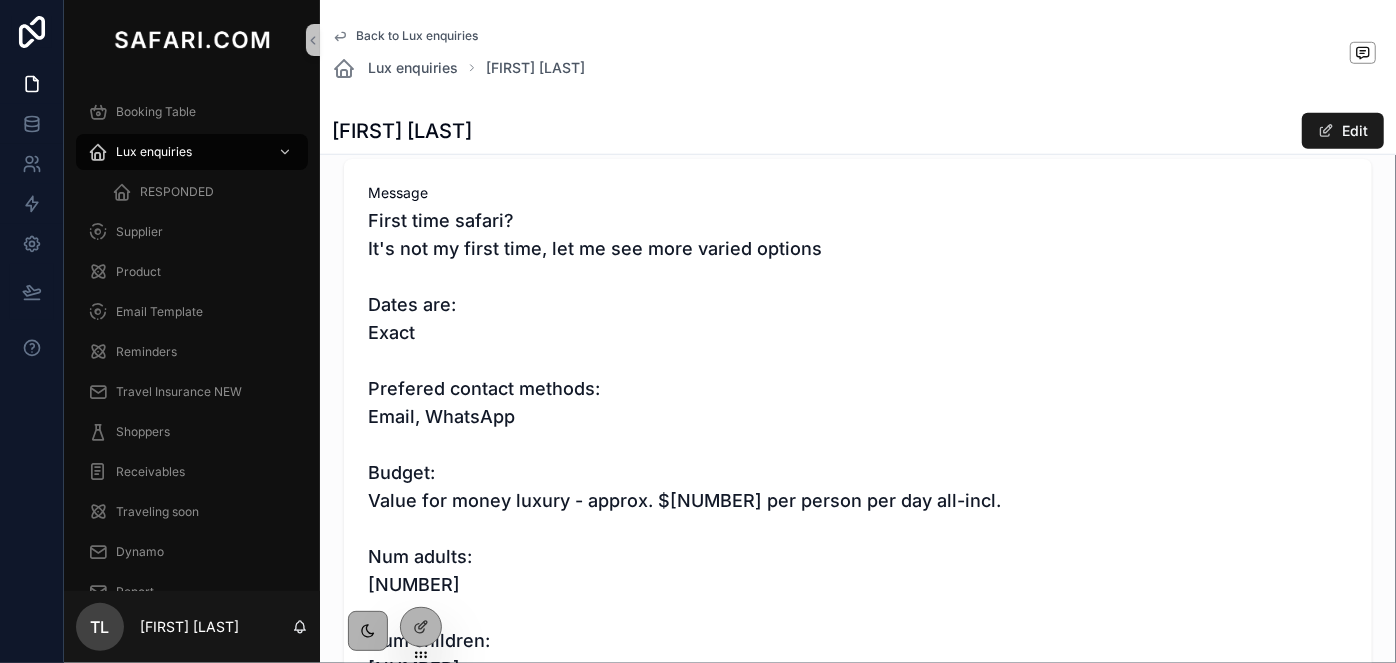 scroll, scrollTop: 818, scrollLeft: 0, axis: vertical 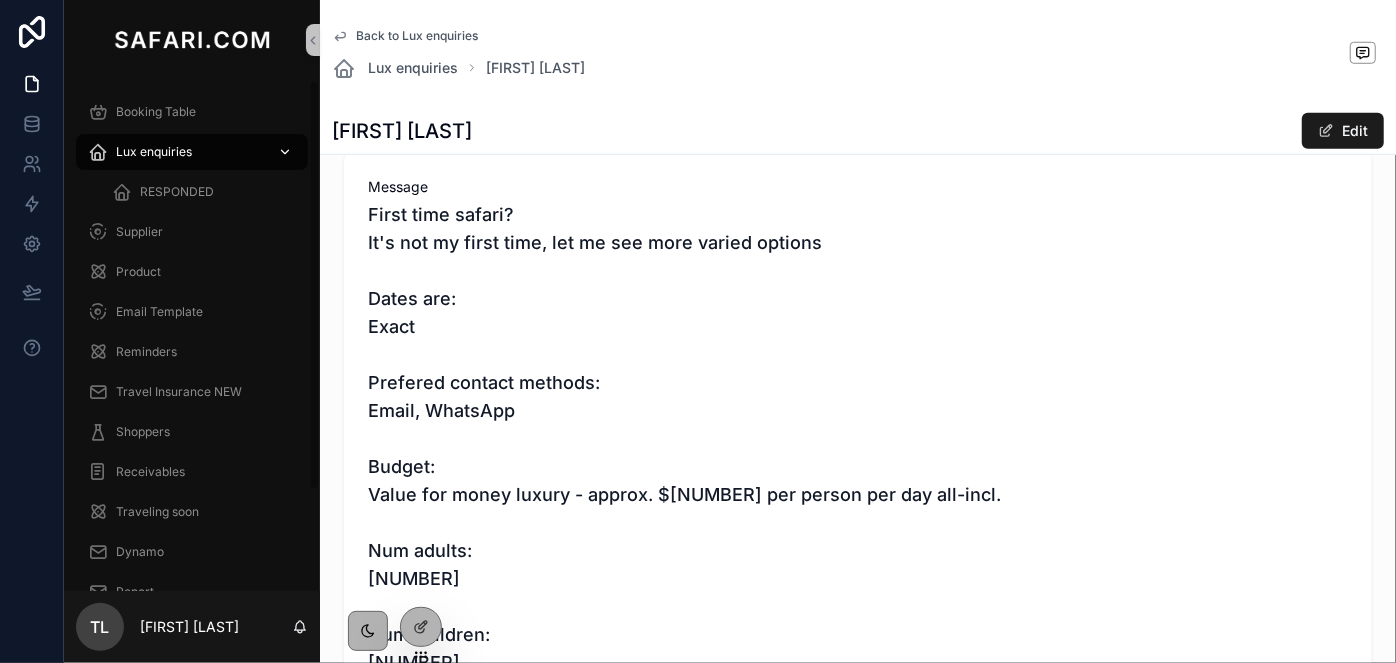 click on "Lux enquiries" at bounding box center (192, 152) 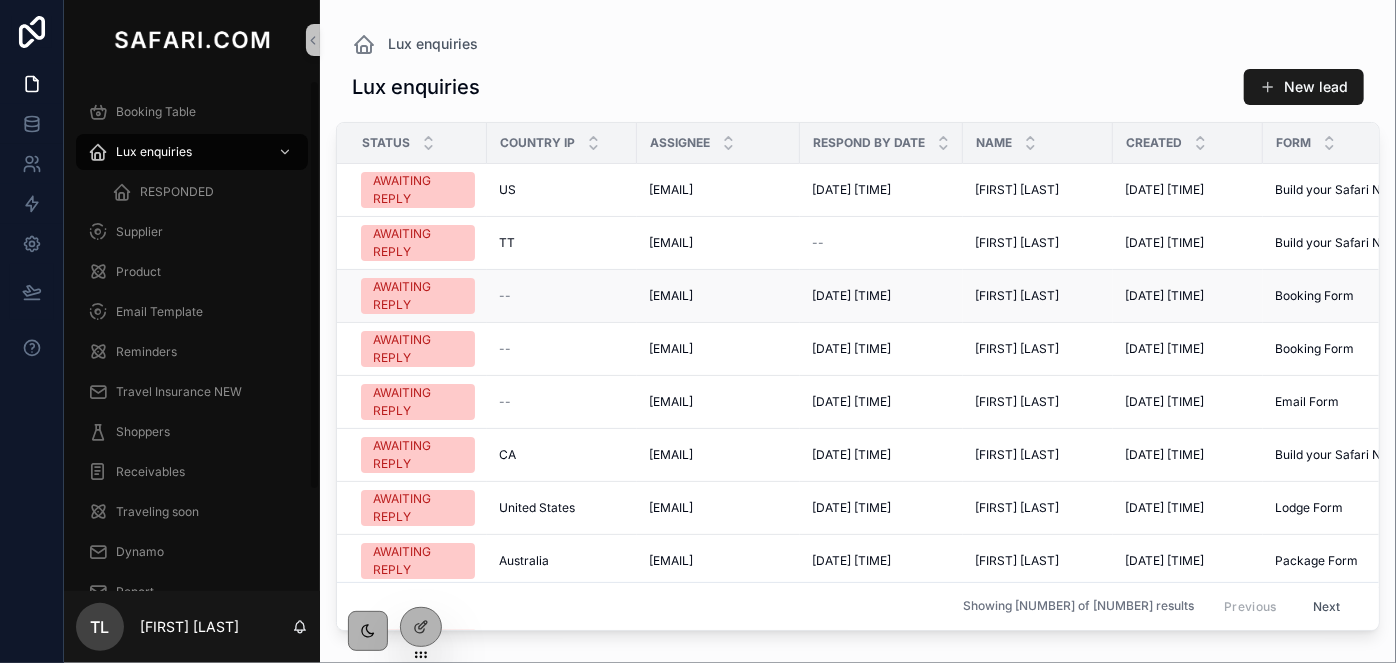 scroll, scrollTop: 0, scrollLeft: 0, axis: both 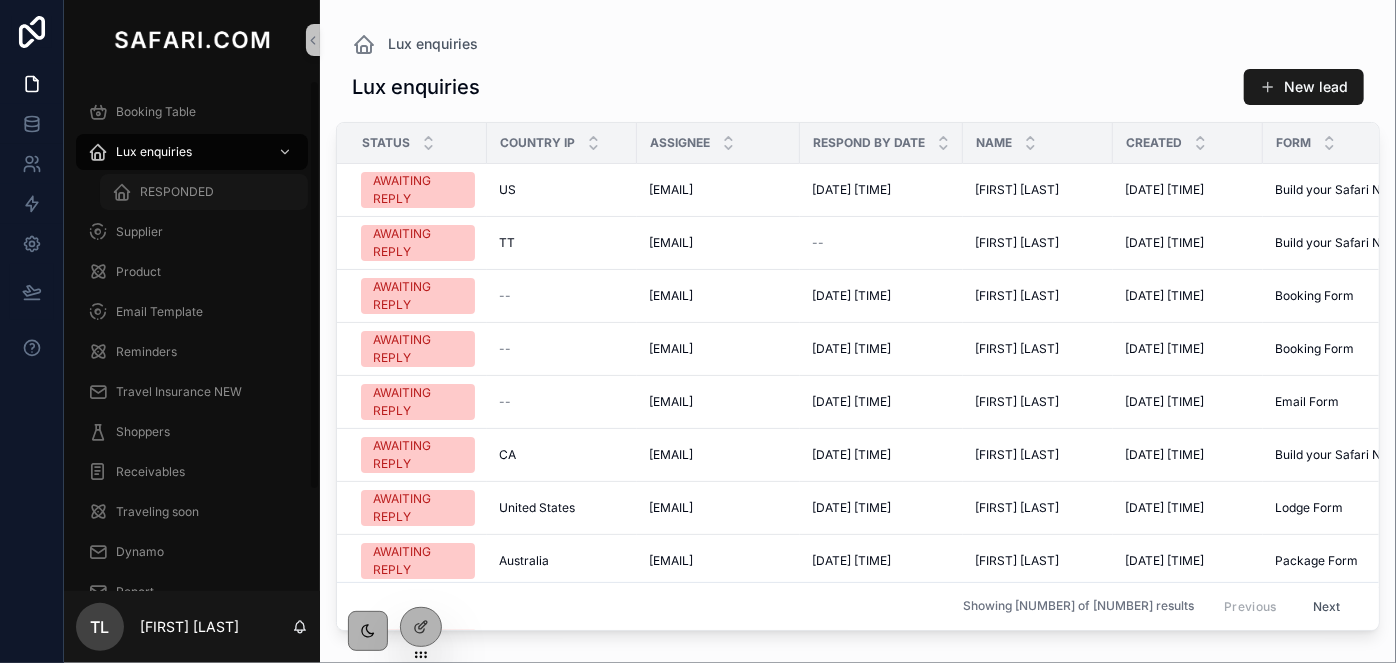 click on "RESPONDED" at bounding box center (204, 192) 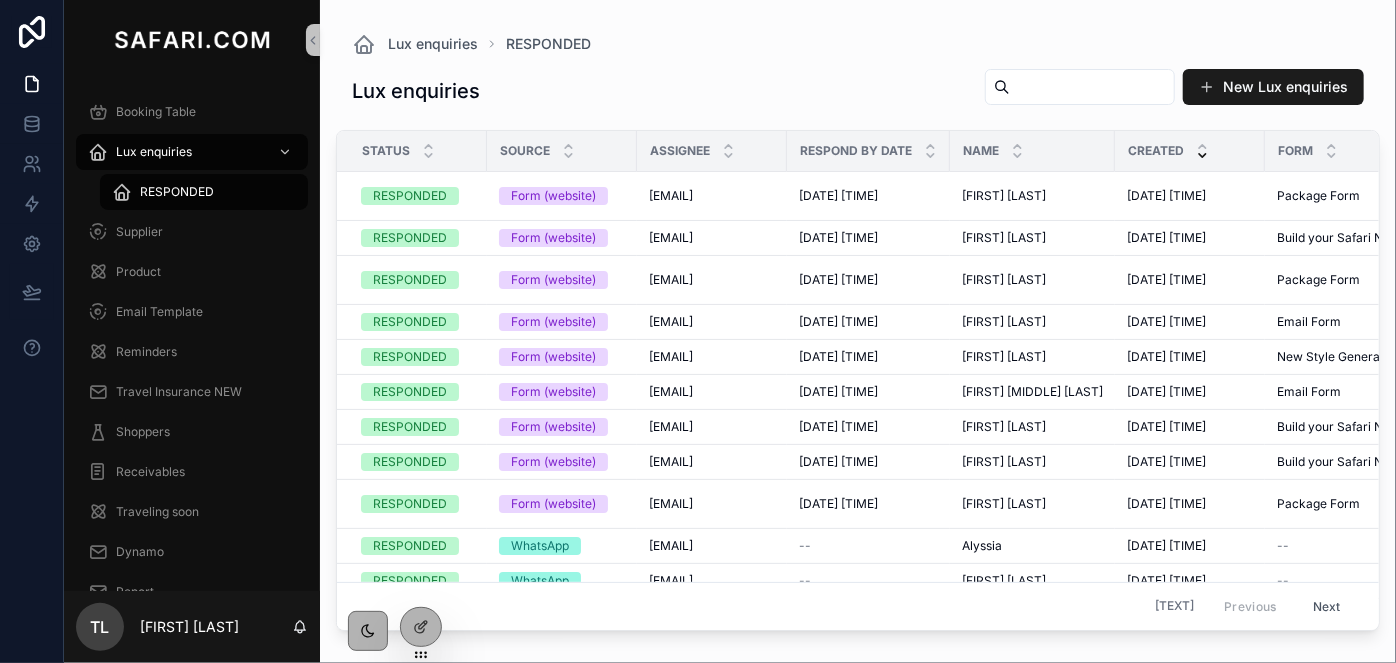 click on "Lux enquiries RESPONDED Lux enquiries New Lux enquiries Status Source Assignee Respond by date Name Created Form Product Country Code IP RESPONDED Form (website) [EMAIL] [EMAIL] [DATE] [TIME] [DATE] [TIME] [FIRST] [LAST] [FIRST] [LAST] Package Form Package Form 6 Day Great Migration Safari - Natures Most Spectacular Show 6 Day Great Migration Safari - Natures Most Spectacular Show Trinidad and Tobago Trinidad and Tobago RESPONDED Form (website) [EMAIL] [EMAIL] [DATE] [TIME] [DATE] [TIME] [FIRST] [LAST] [FIRST] [LAST] Build your Safari NEW Build your Safari NEW Kruger National Park Kruger National Park SG SG RESPONDED Form (website) [EMAIL] [EMAIL] [DATE] [TIME] [DATE] [TIME] [FIRST] [LAST] [FIRST] [LAST] Package Form Package Form Australia Australia RESPONDED Form (website) --" at bounding box center [858, 319] 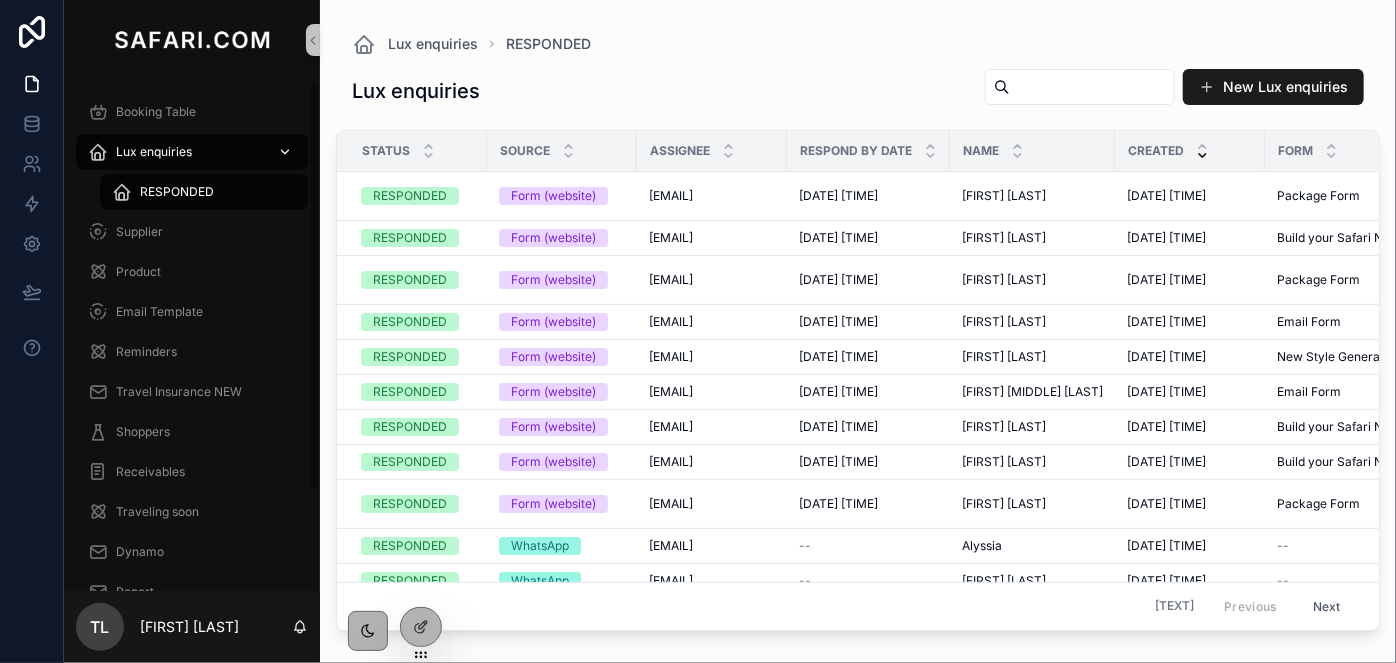 click on "Lux enquiries" at bounding box center [192, 152] 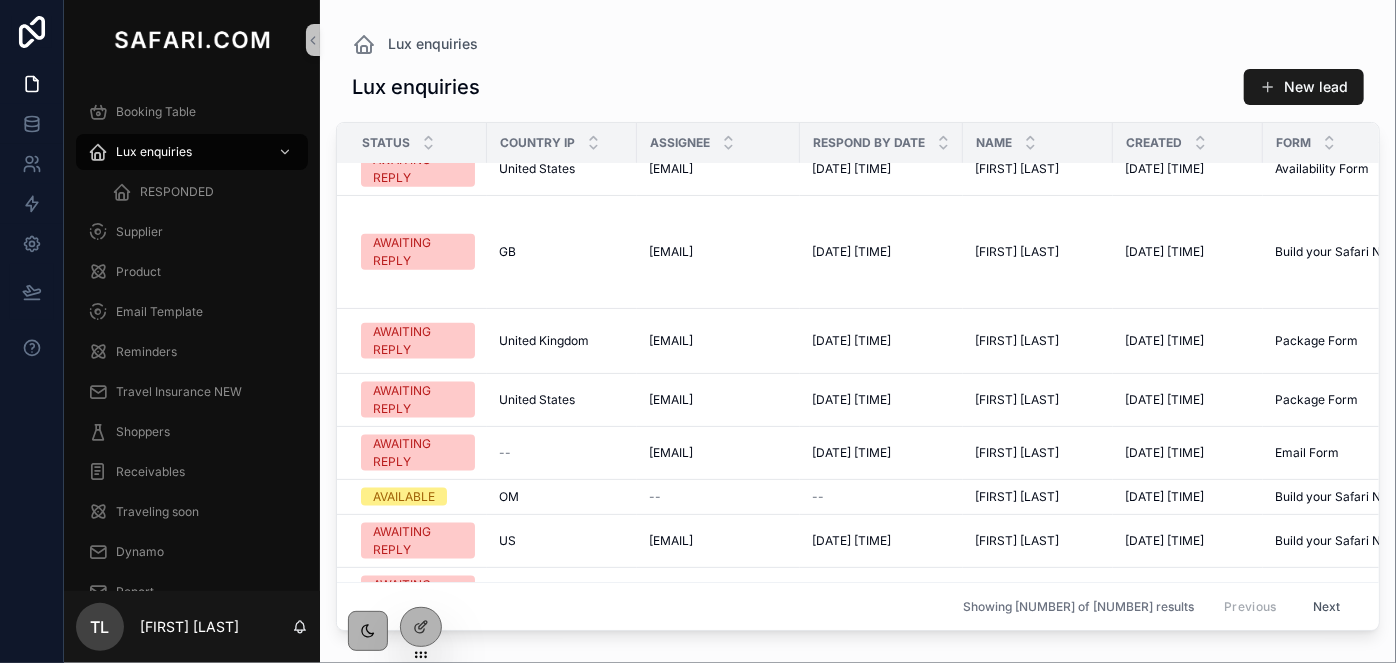 scroll, scrollTop: 1224, scrollLeft: 0, axis: vertical 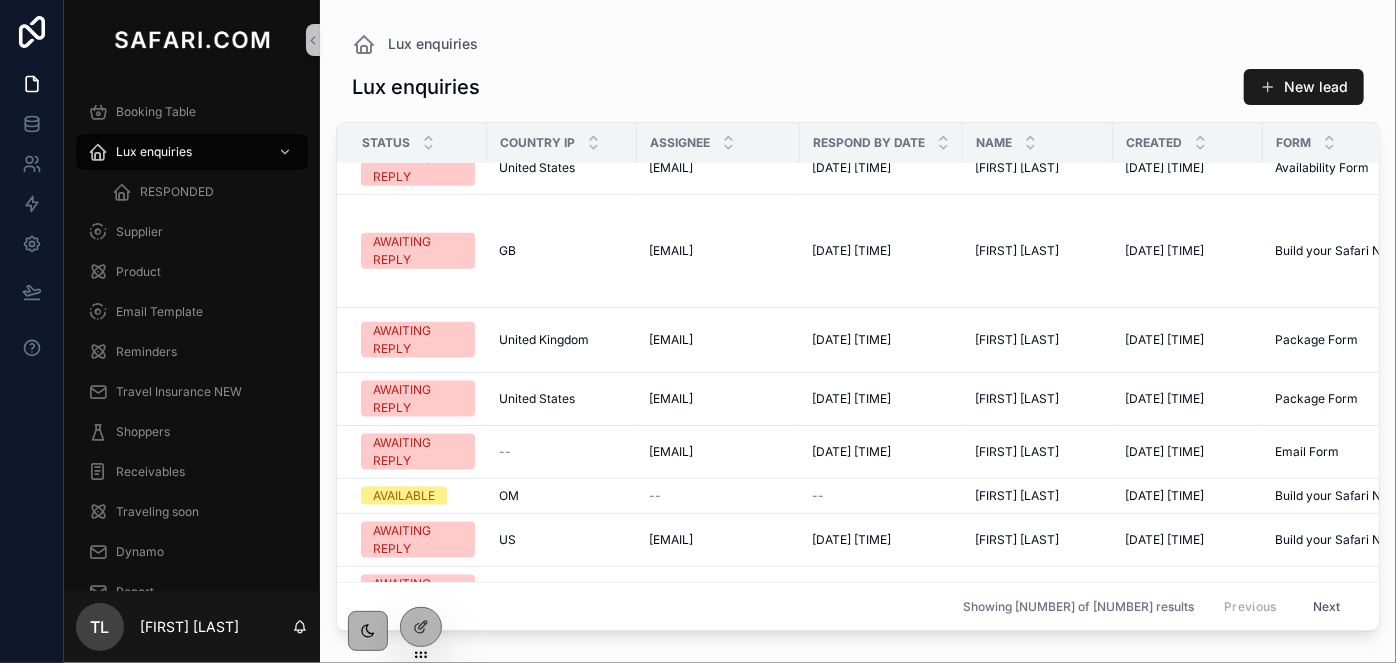 click on "Next" at bounding box center (1327, 606) 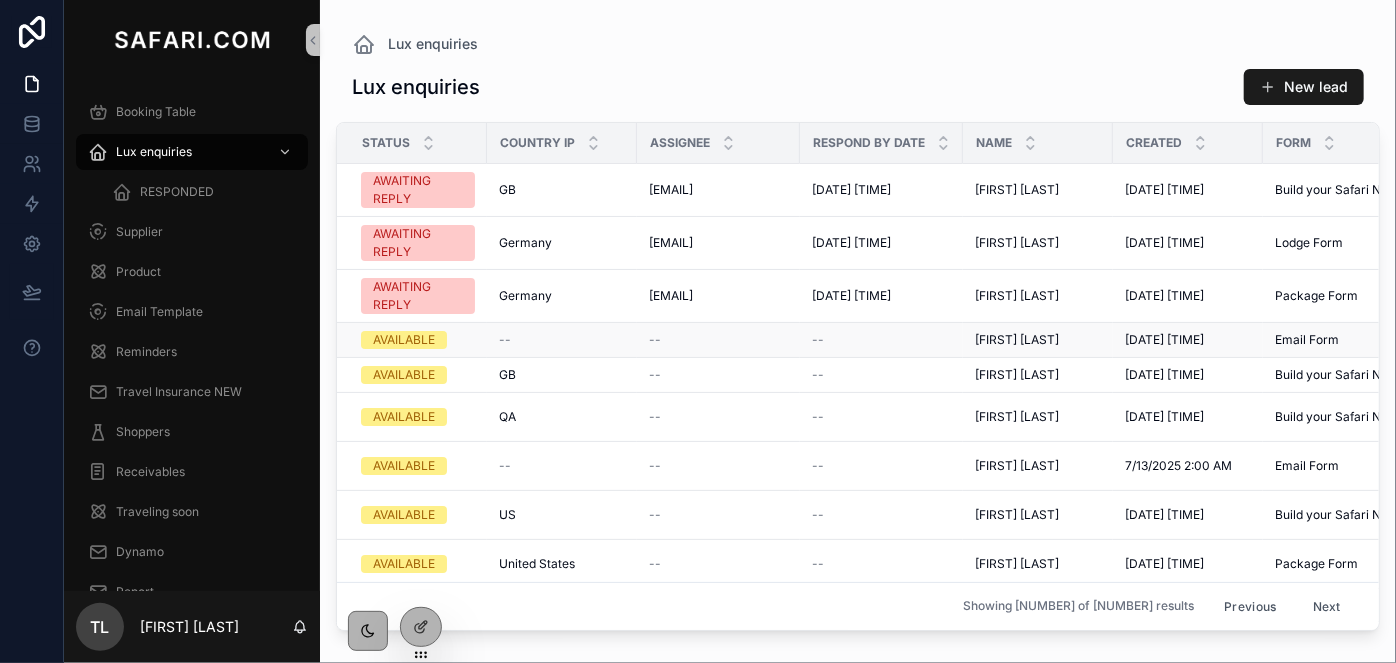 click on "[FIRST] [LAST]" at bounding box center [1017, 340] 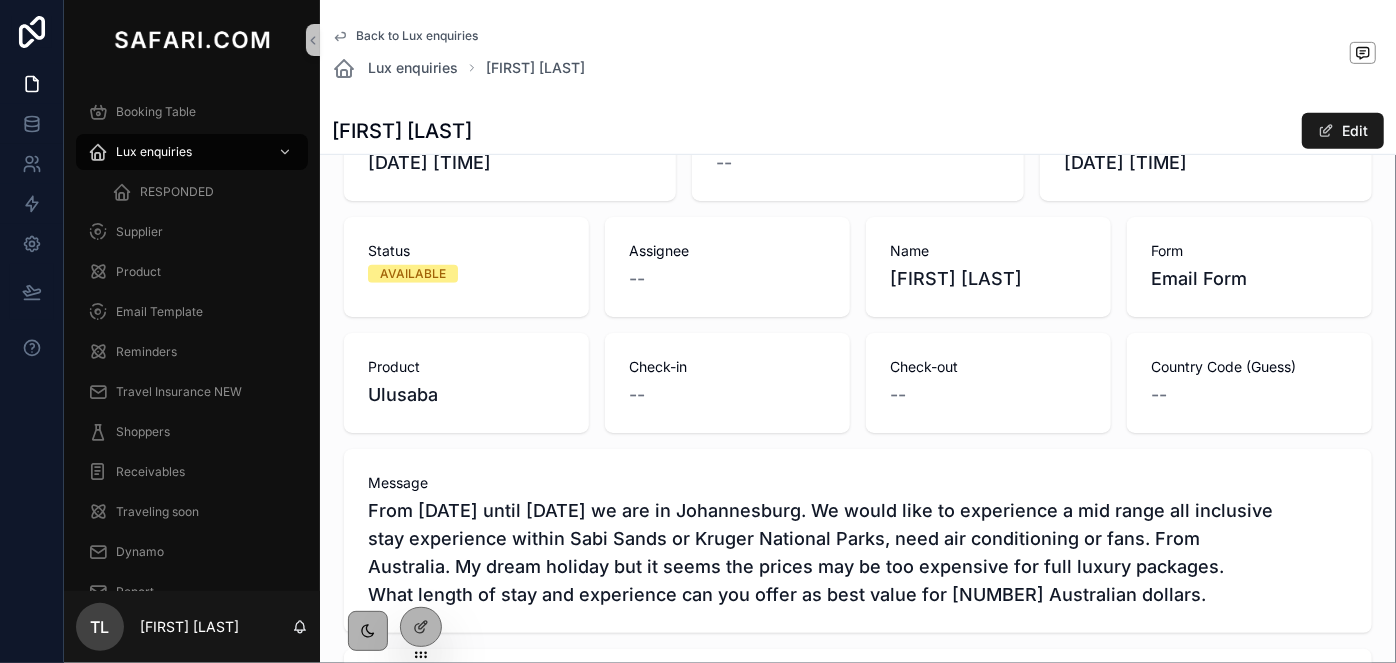 scroll, scrollTop: 636, scrollLeft: 0, axis: vertical 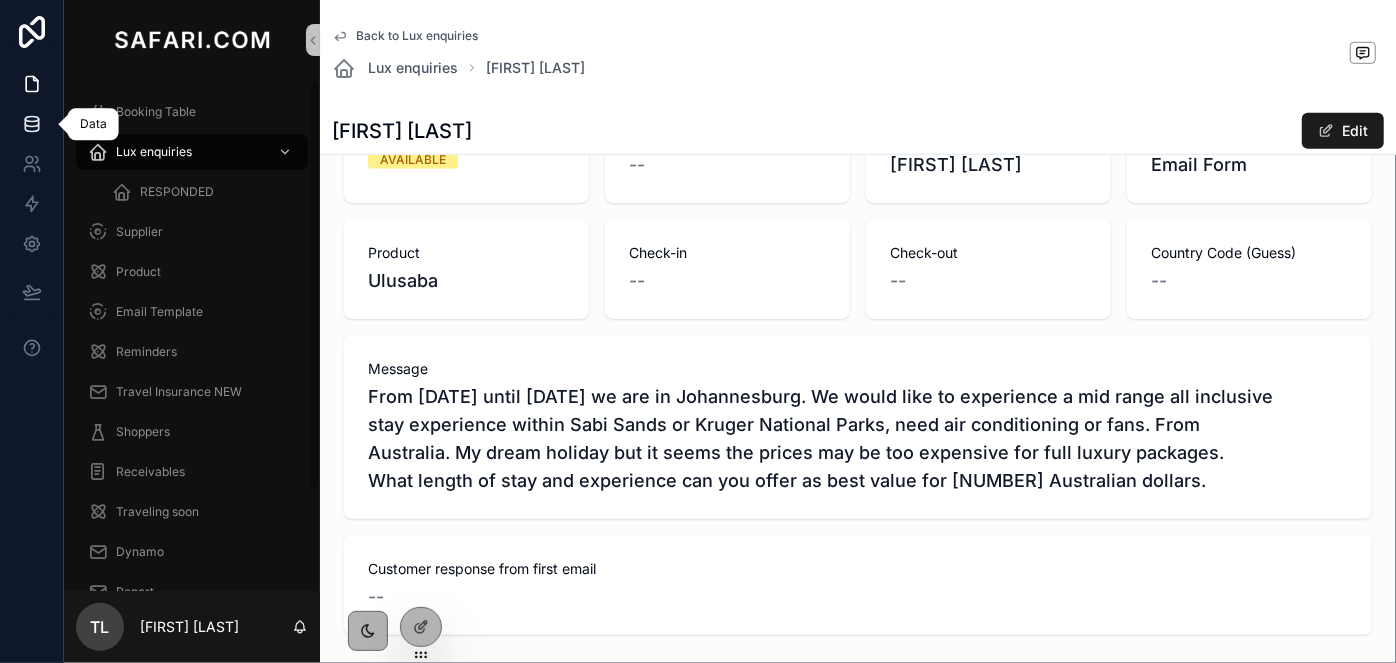 click 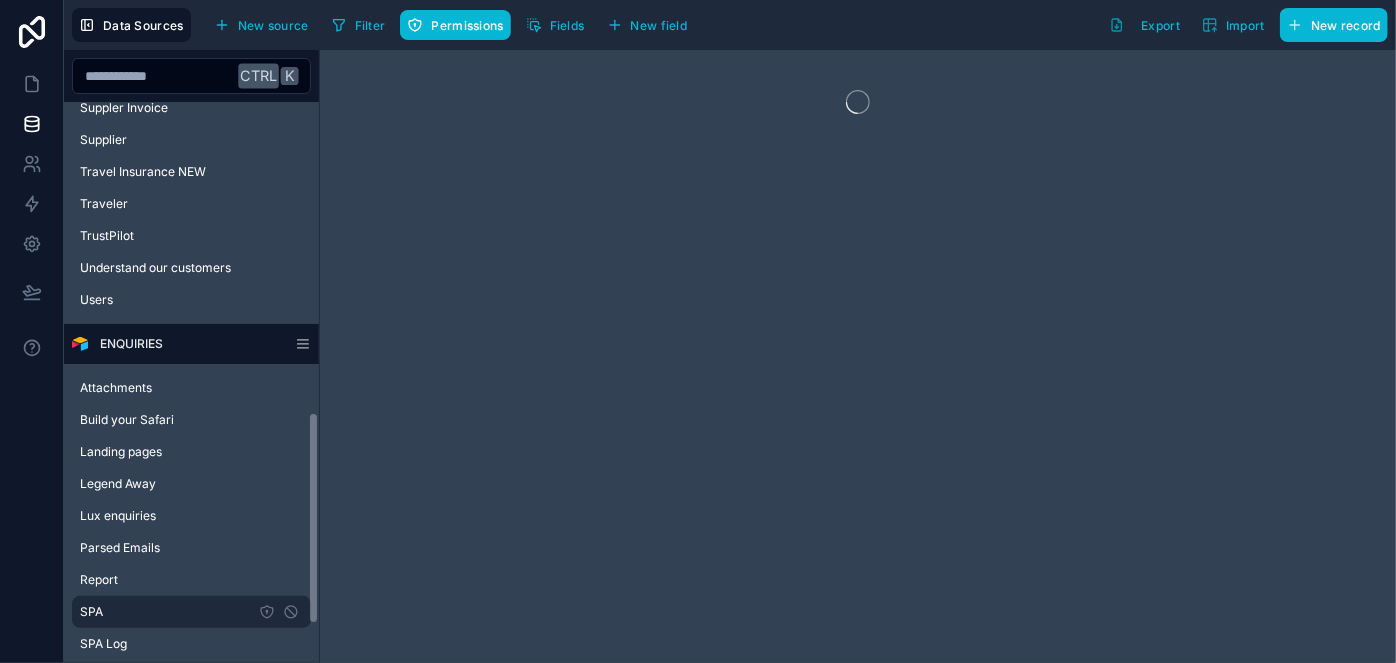 scroll, scrollTop: 909, scrollLeft: 0, axis: vertical 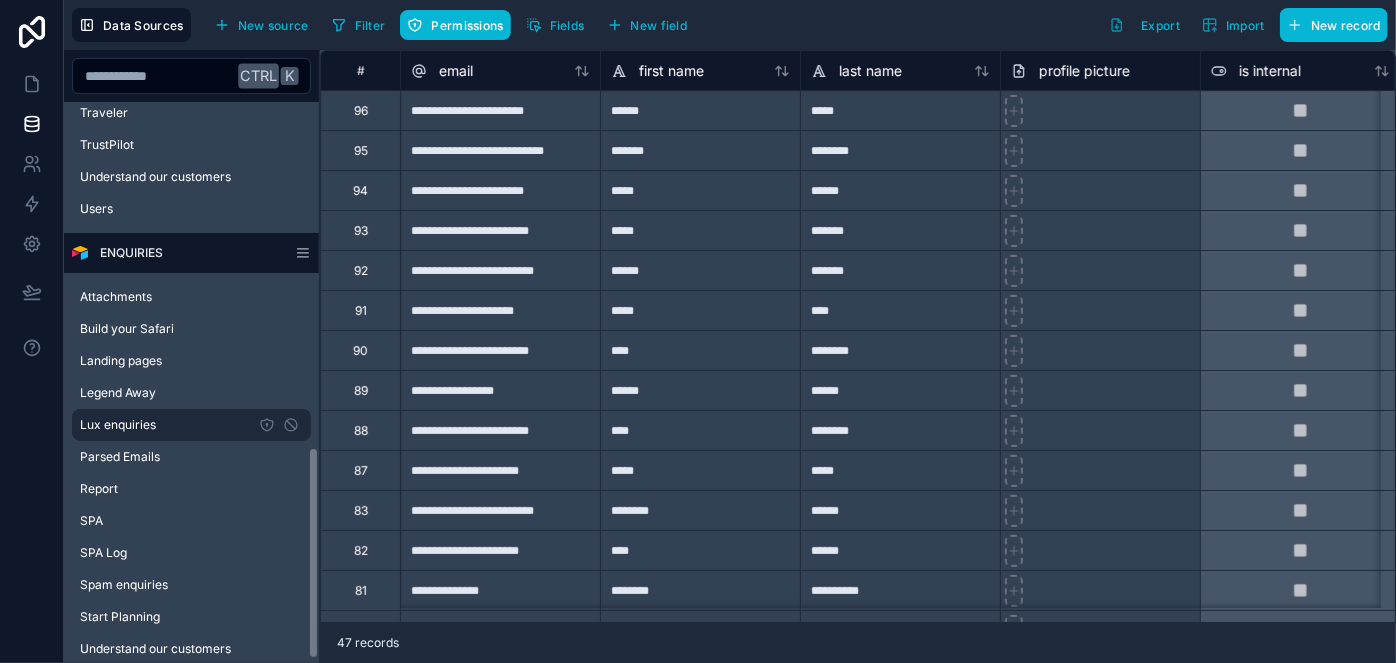 click on "Lux enquiries" at bounding box center [118, 425] 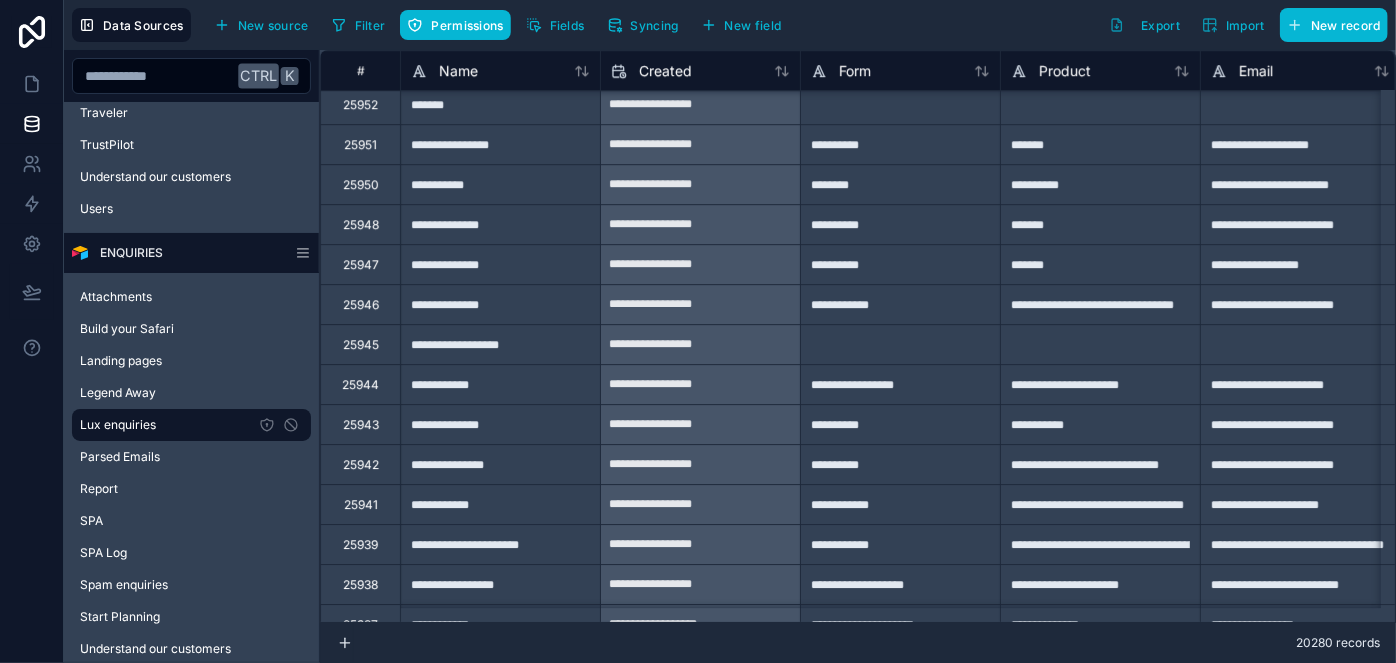 scroll, scrollTop: 3090, scrollLeft: 0, axis: vertical 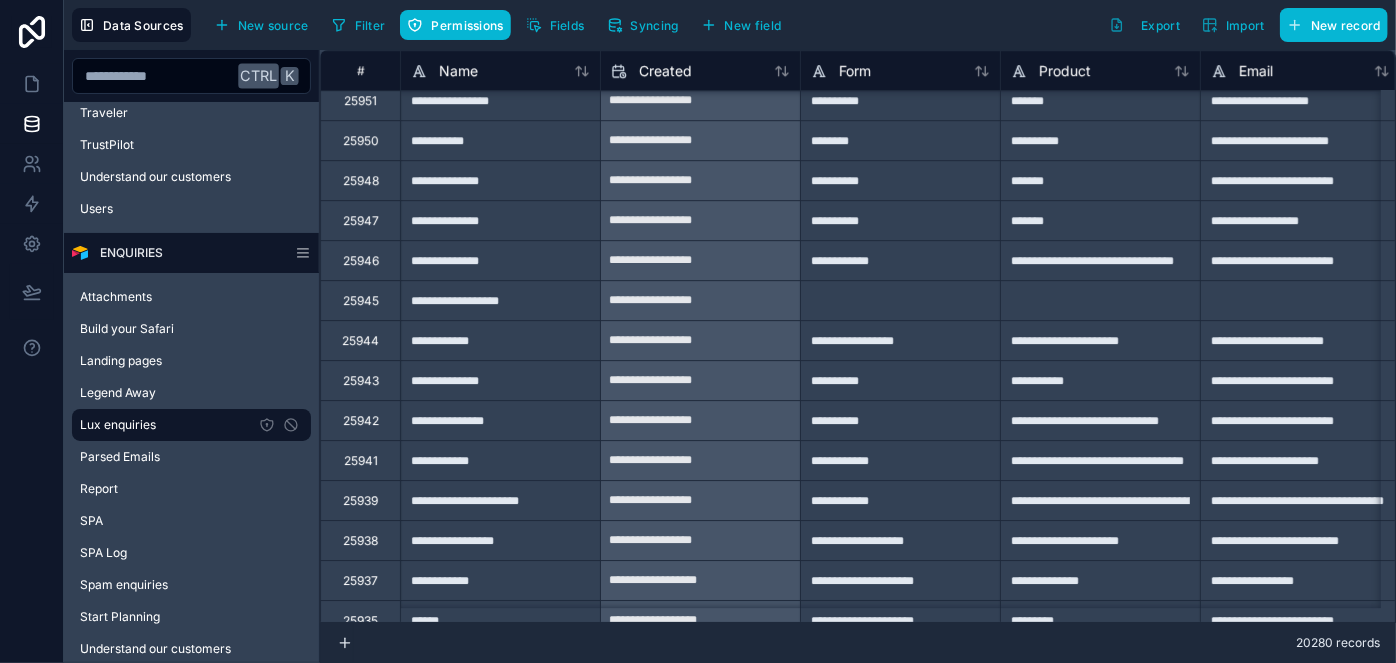click on "**********" at bounding box center [500, 380] 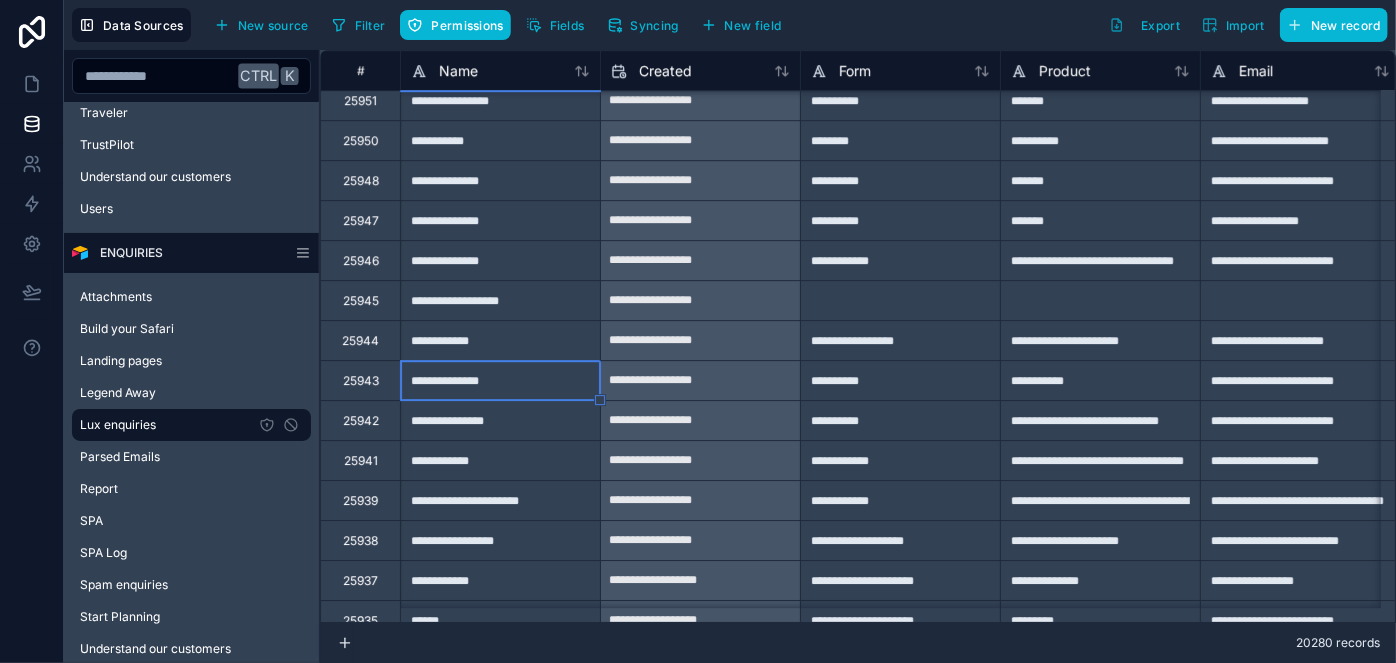 scroll, scrollTop: 3181, scrollLeft: 0, axis: vertical 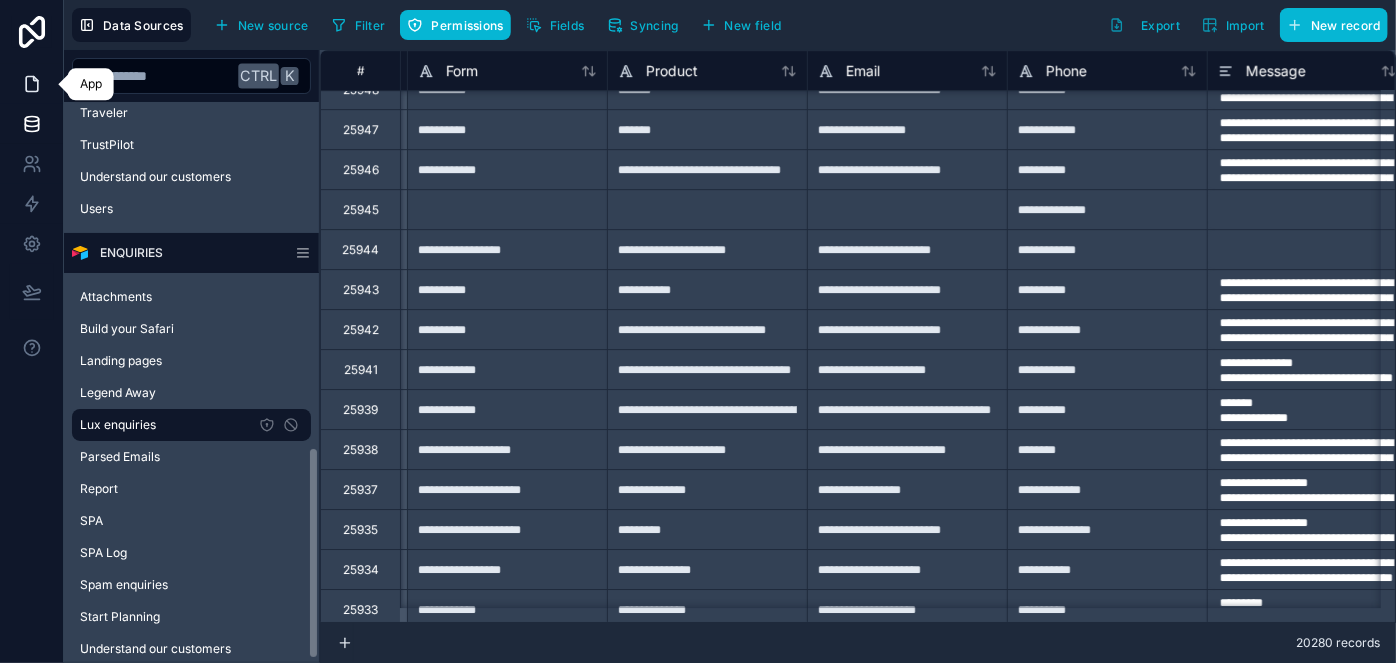 click 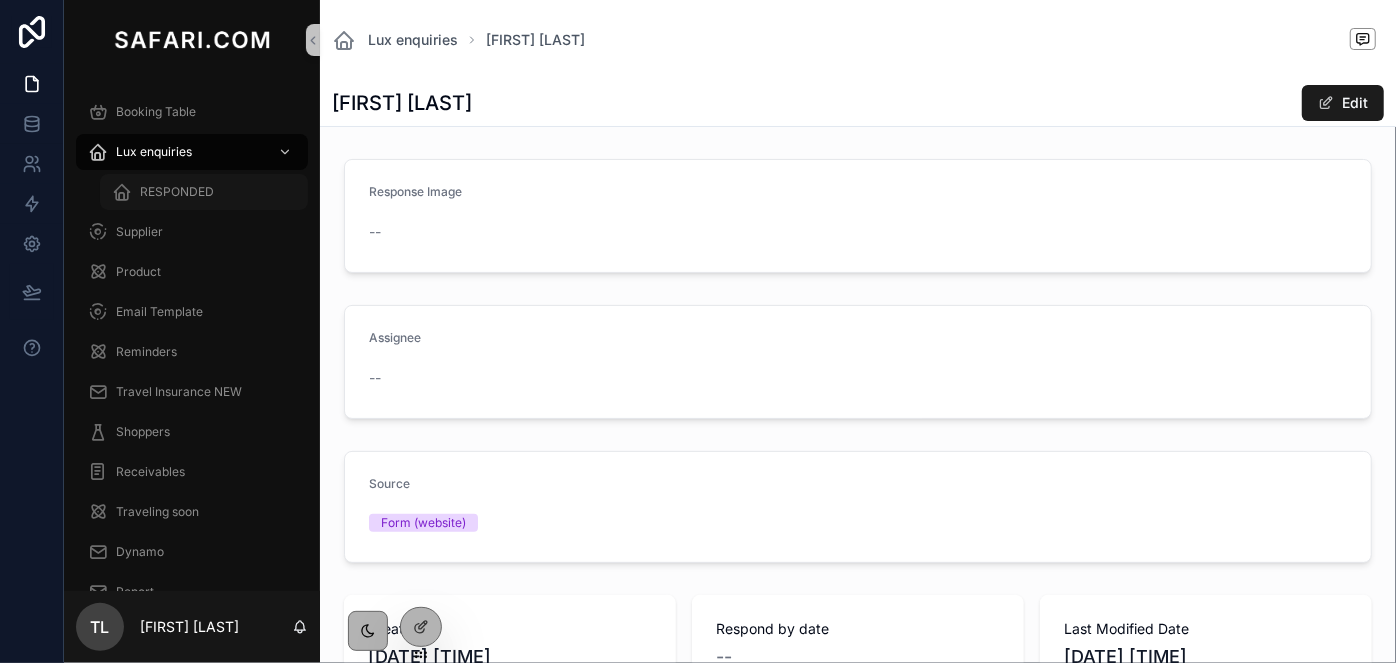 click on "RESPONDED" at bounding box center [177, 192] 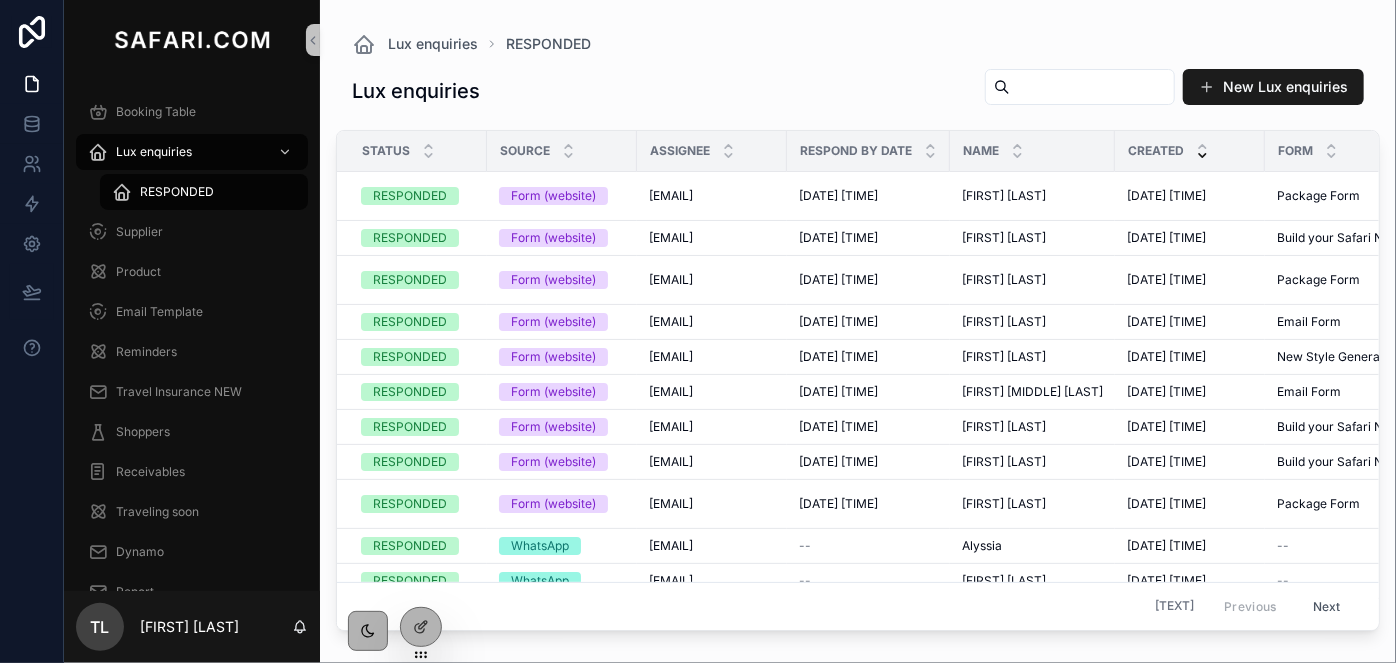 click at bounding box center (1092, 87) 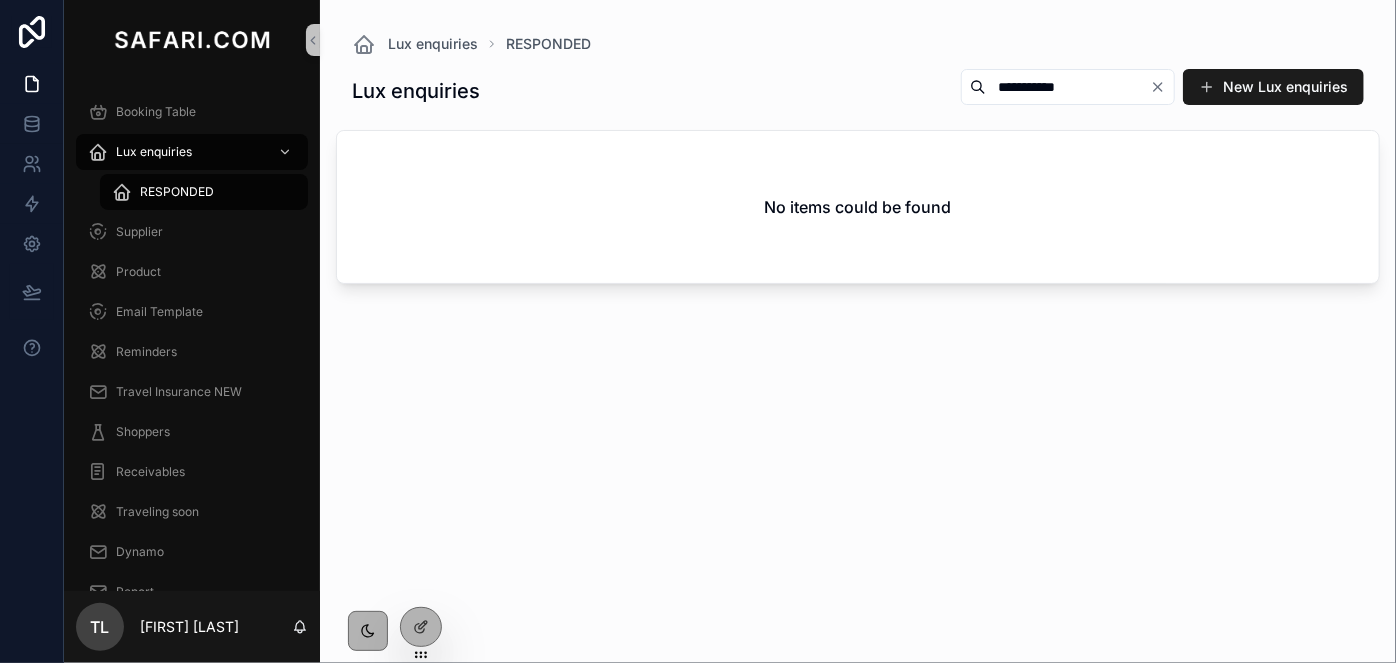 click on "**********" at bounding box center (1068, 87) 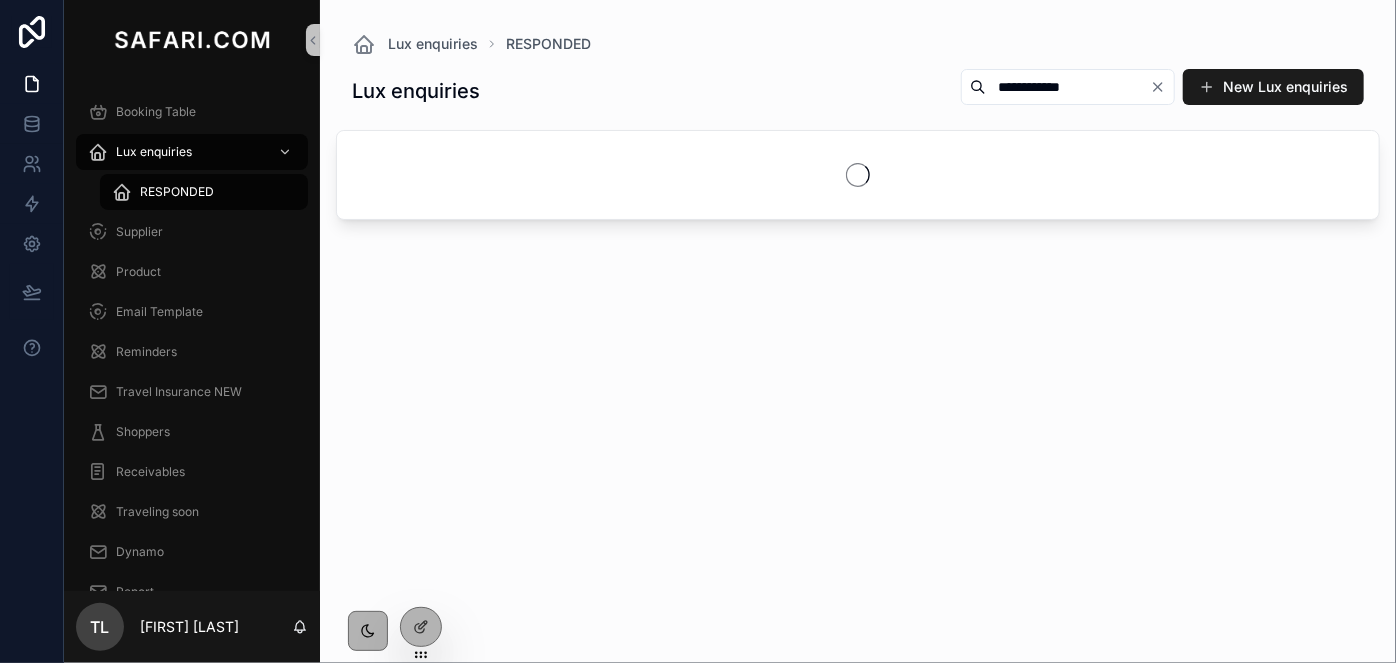 type on "**********" 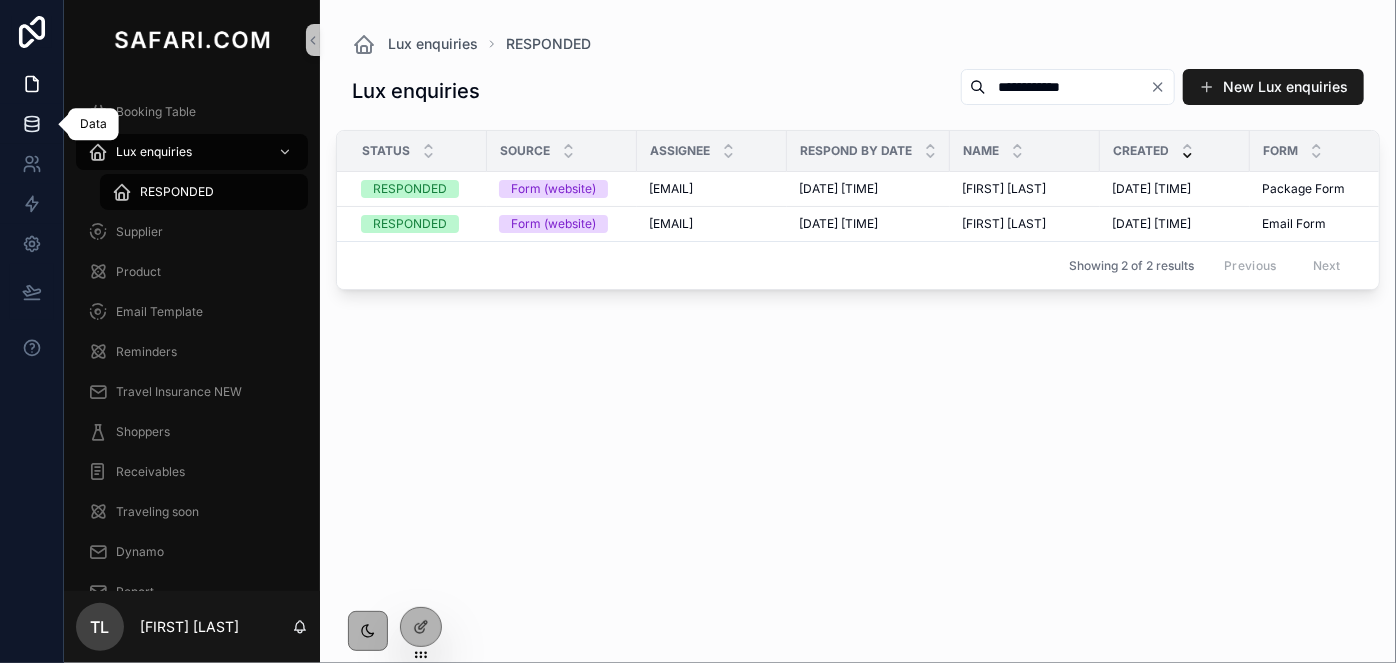 click 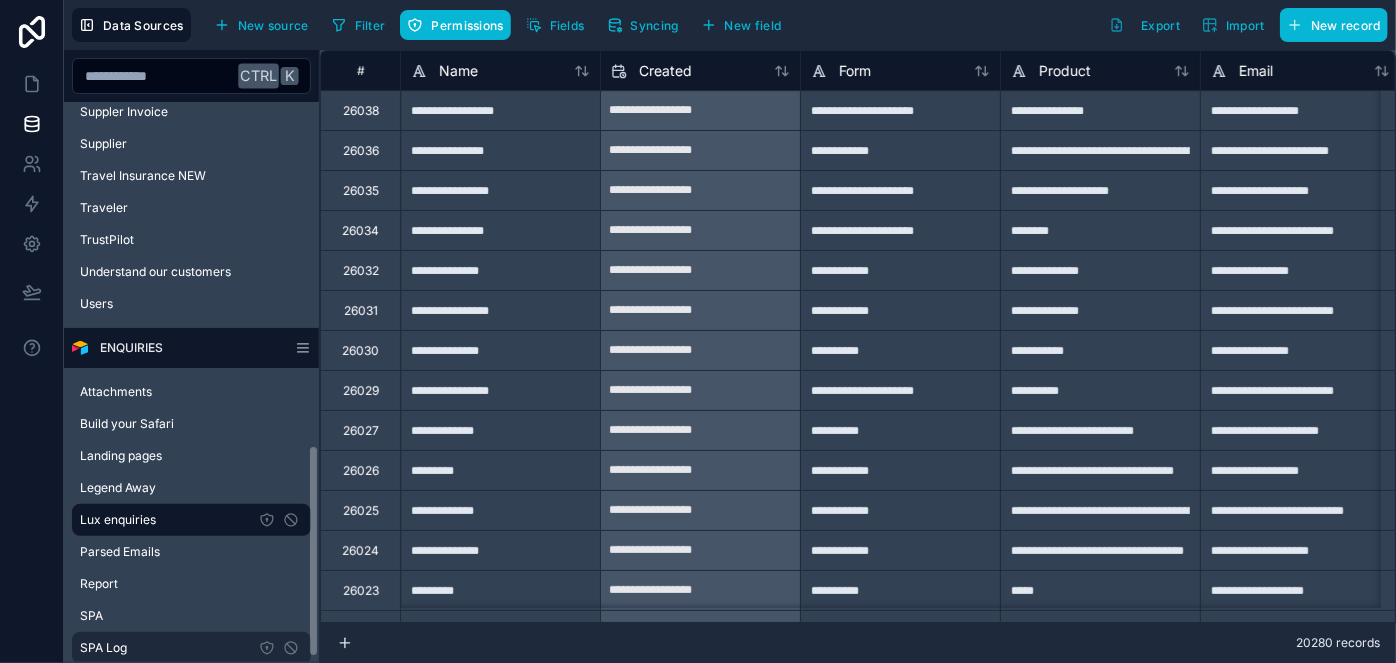 scroll, scrollTop: 918, scrollLeft: 0, axis: vertical 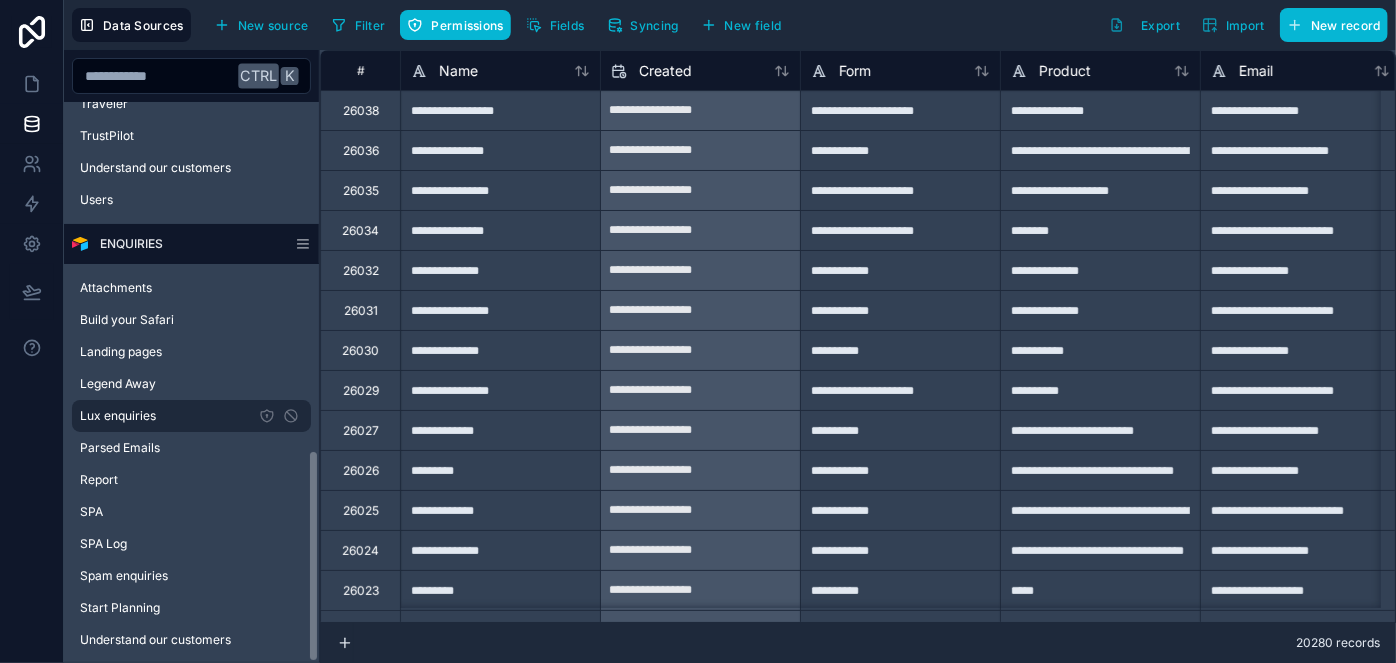 click on "Lux enquiries" at bounding box center (191, 416) 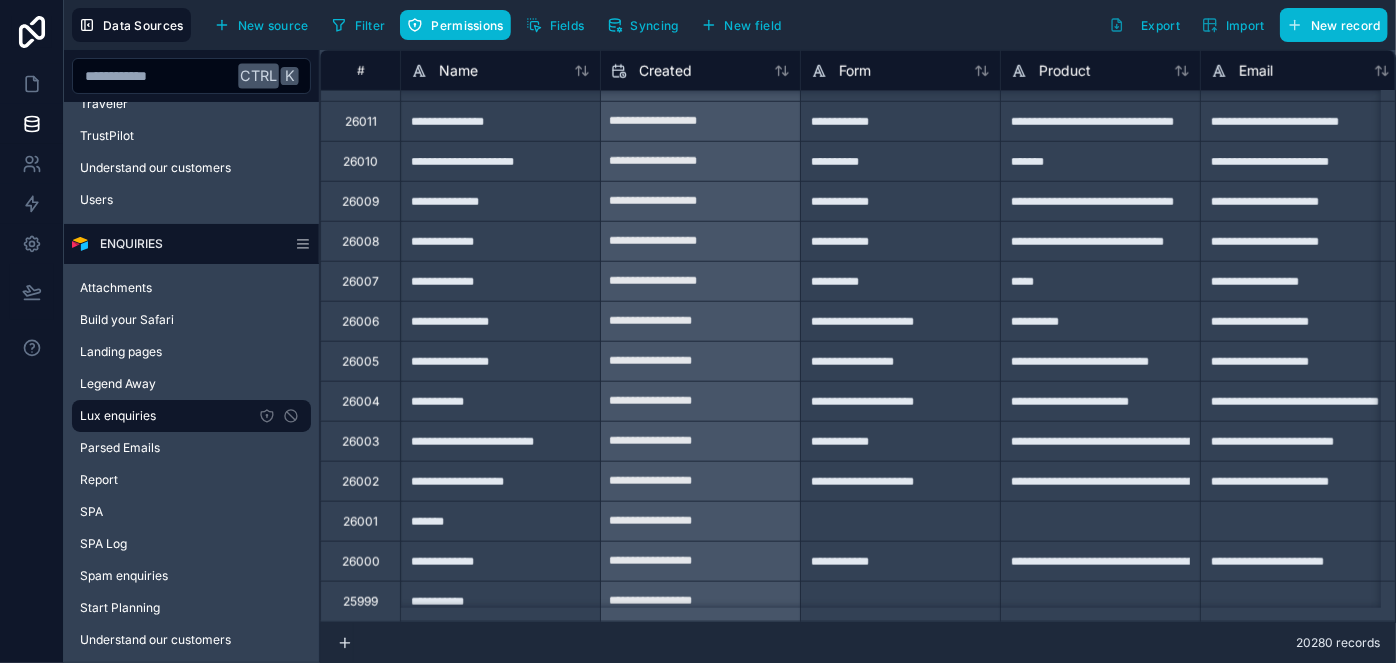 scroll, scrollTop: 1000, scrollLeft: 0, axis: vertical 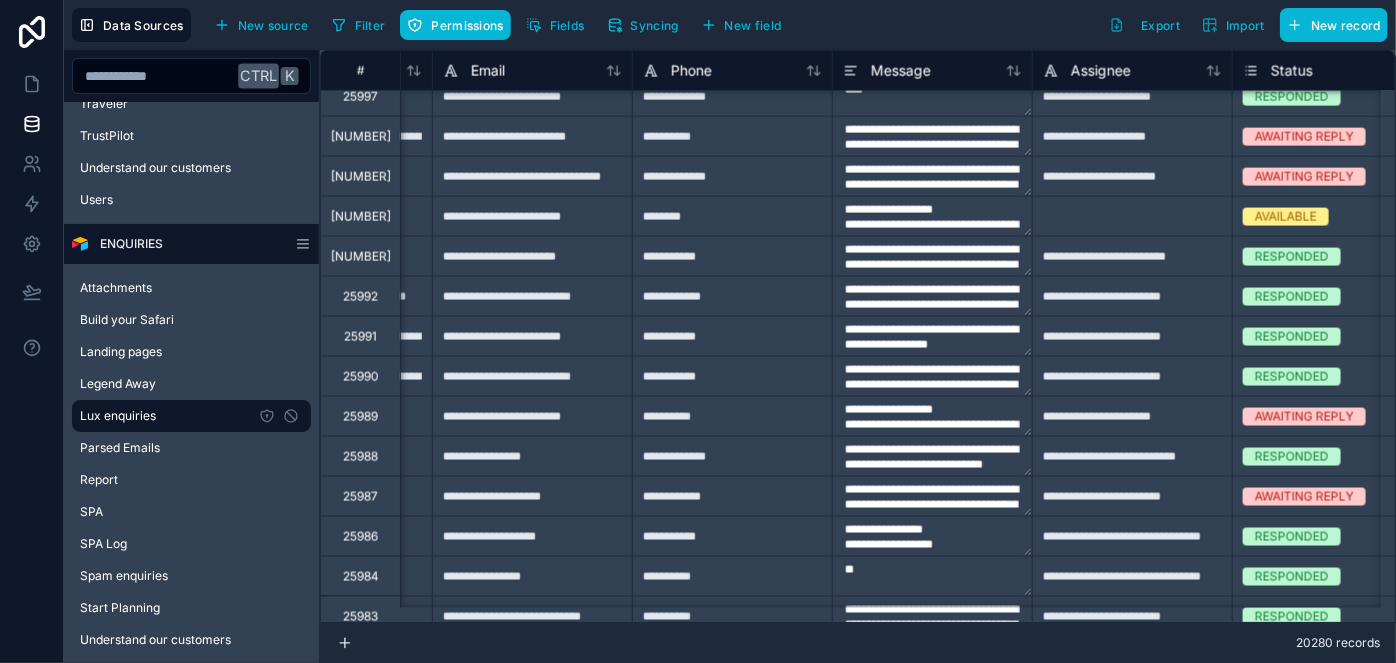 click on "AVAILABLE" at bounding box center [1286, 217] 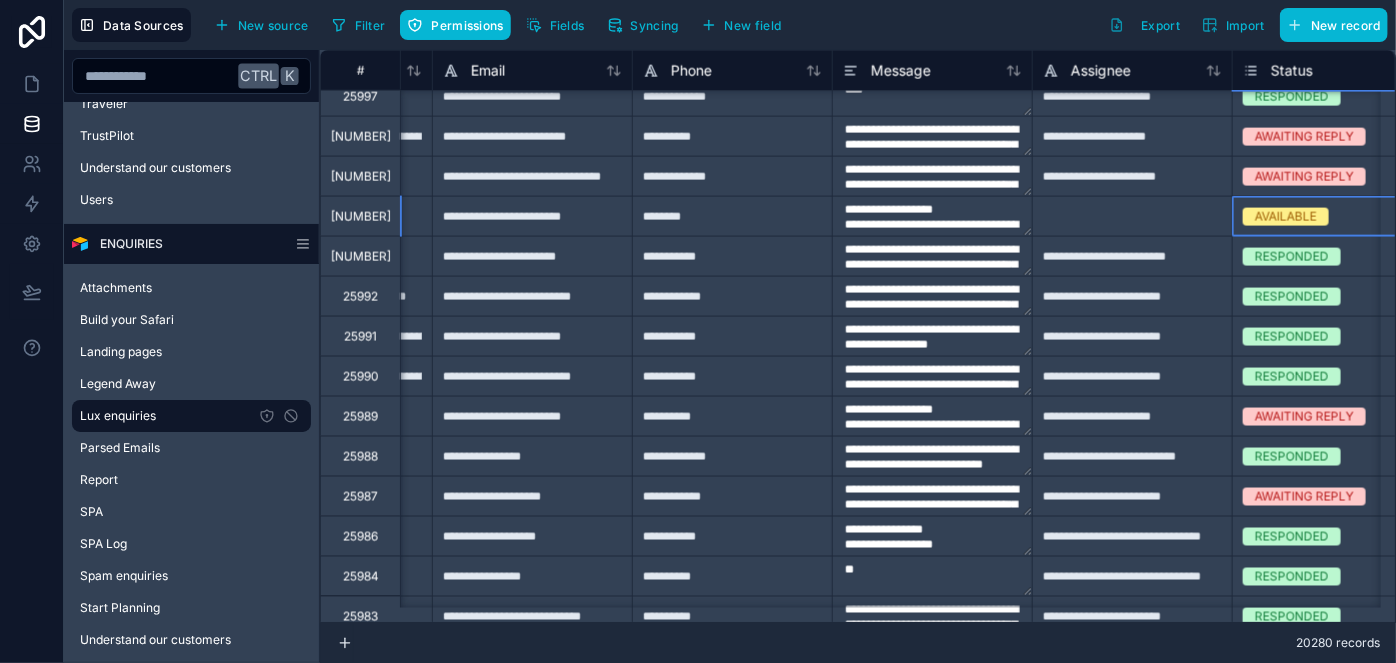 scroll, scrollTop: 1454, scrollLeft: 819, axis: both 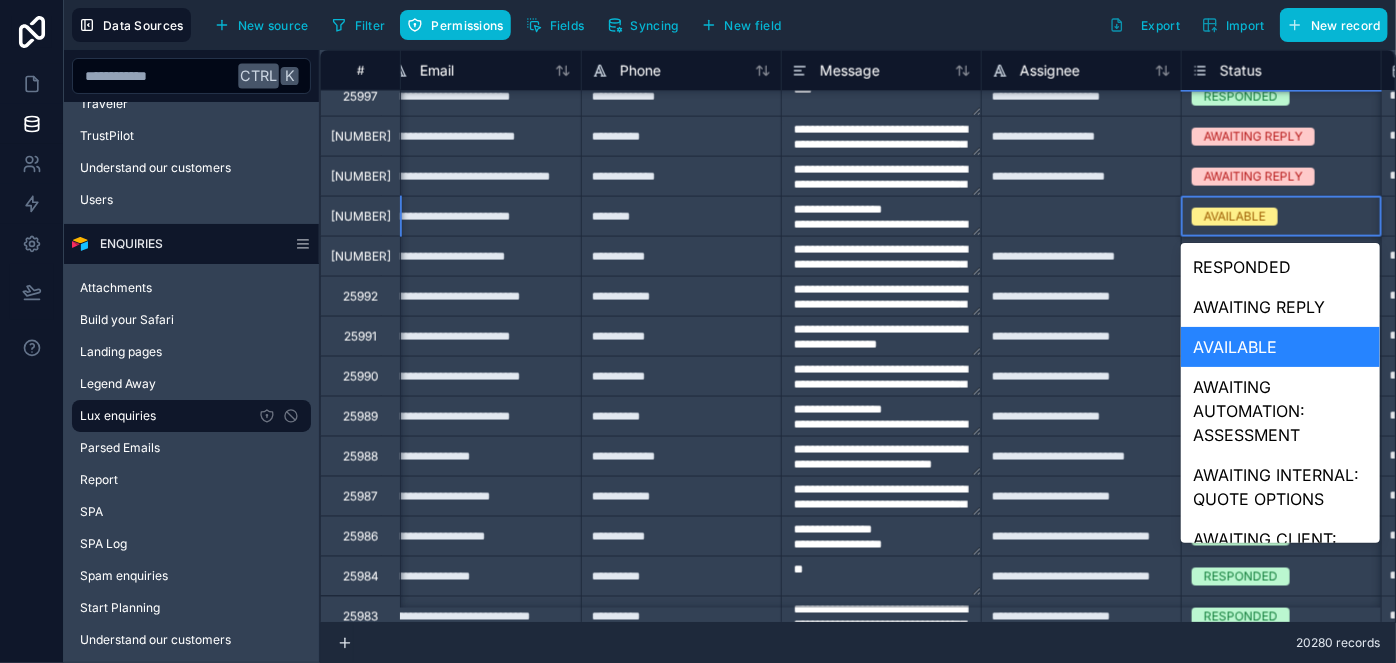 click on "AVAILABLE" at bounding box center [1235, 217] 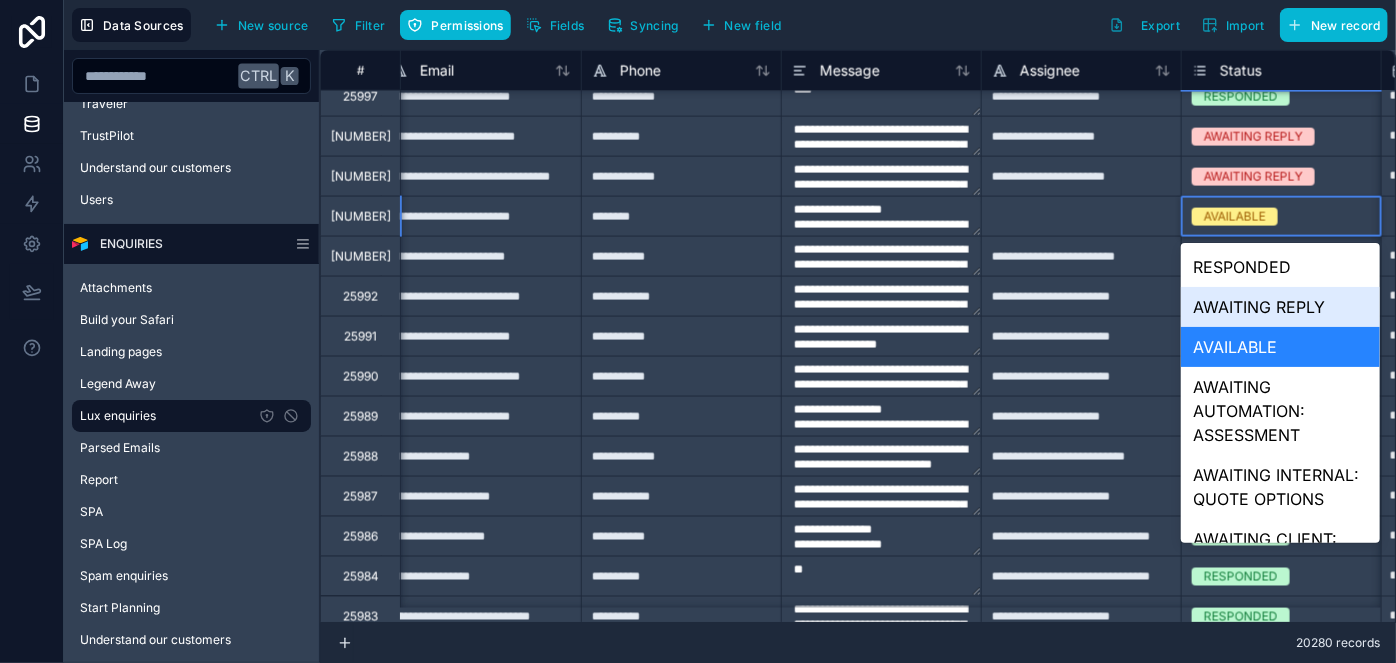 click on "AWAITING REPLY" at bounding box center [1280, 307] 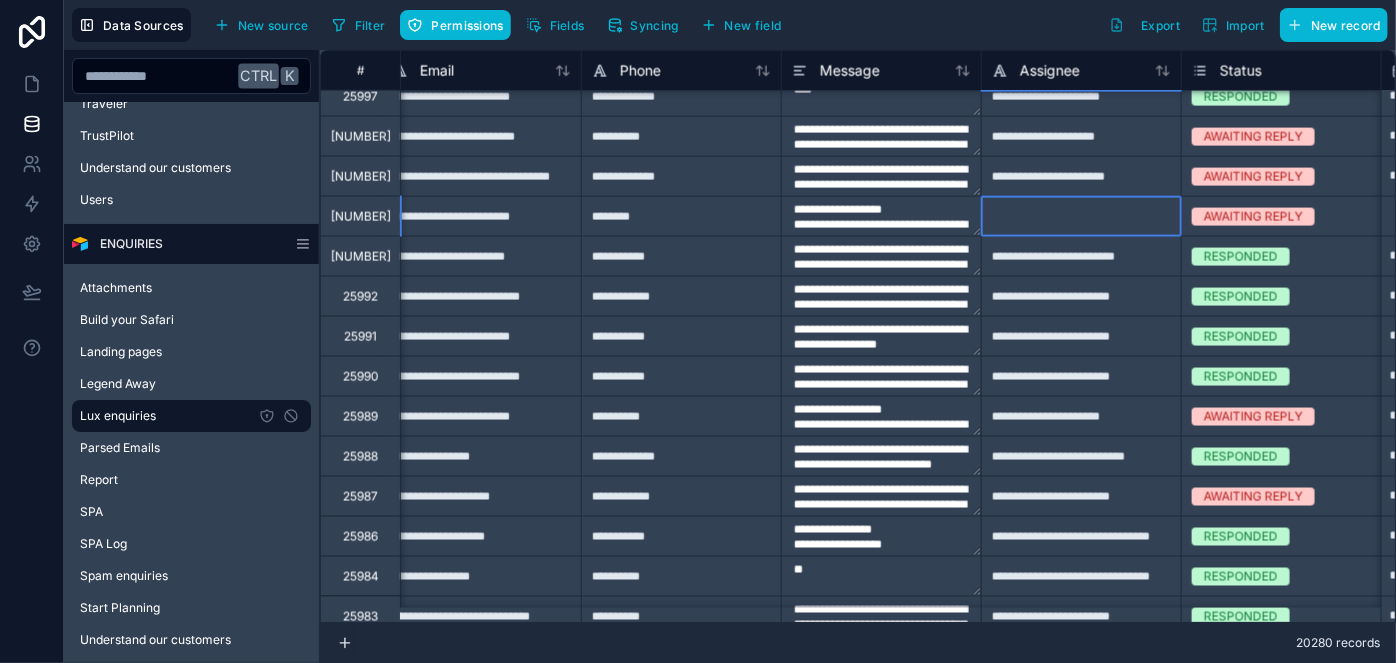 click at bounding box center [1081, 216] 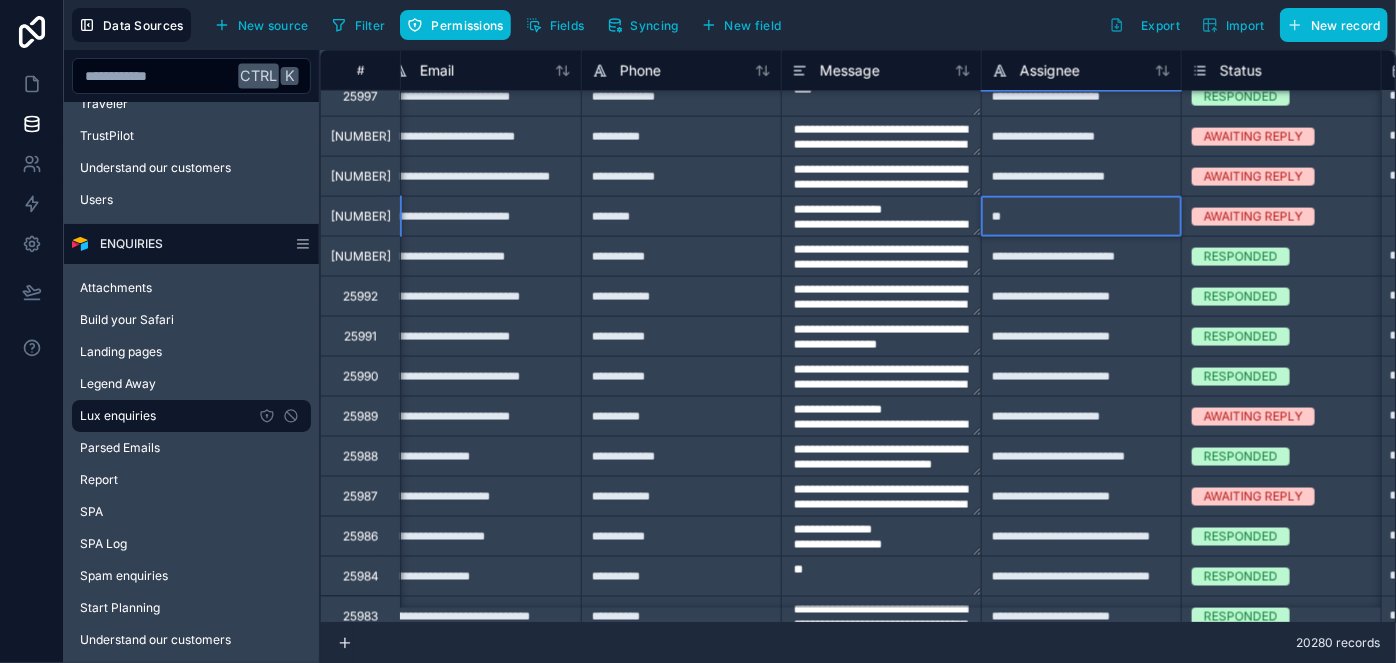 type on "*" 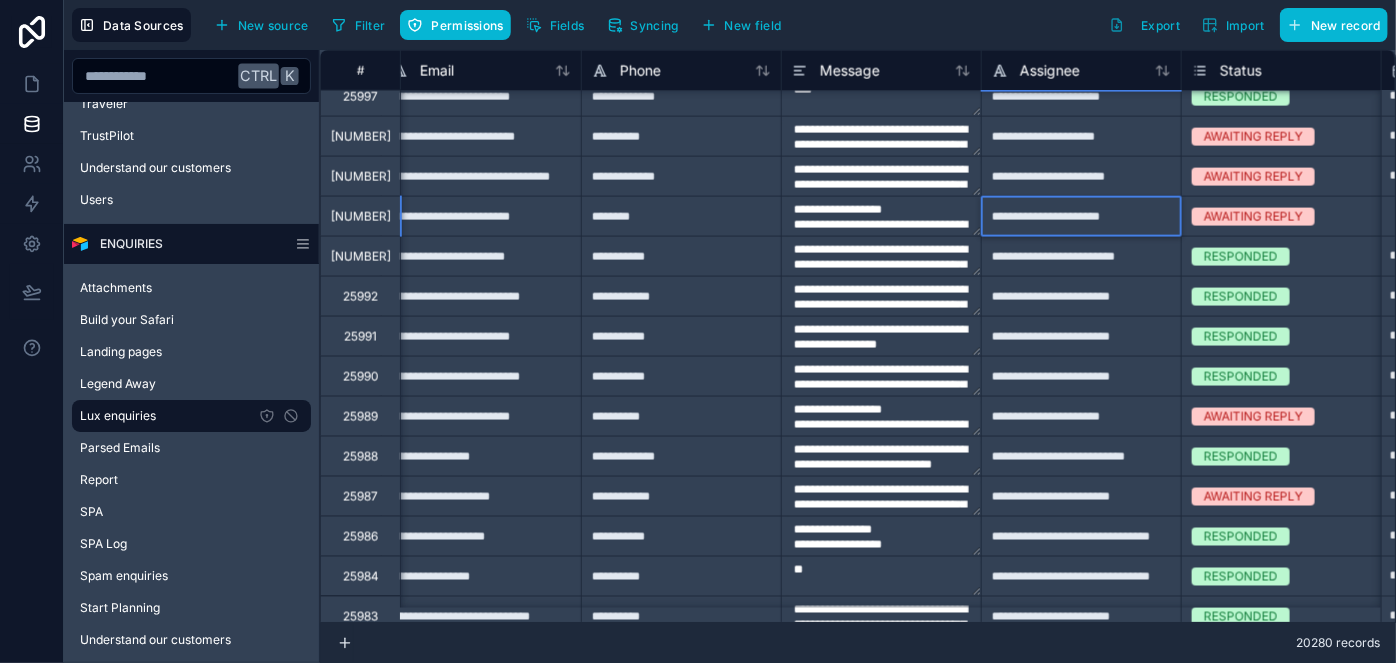 type on "**********" 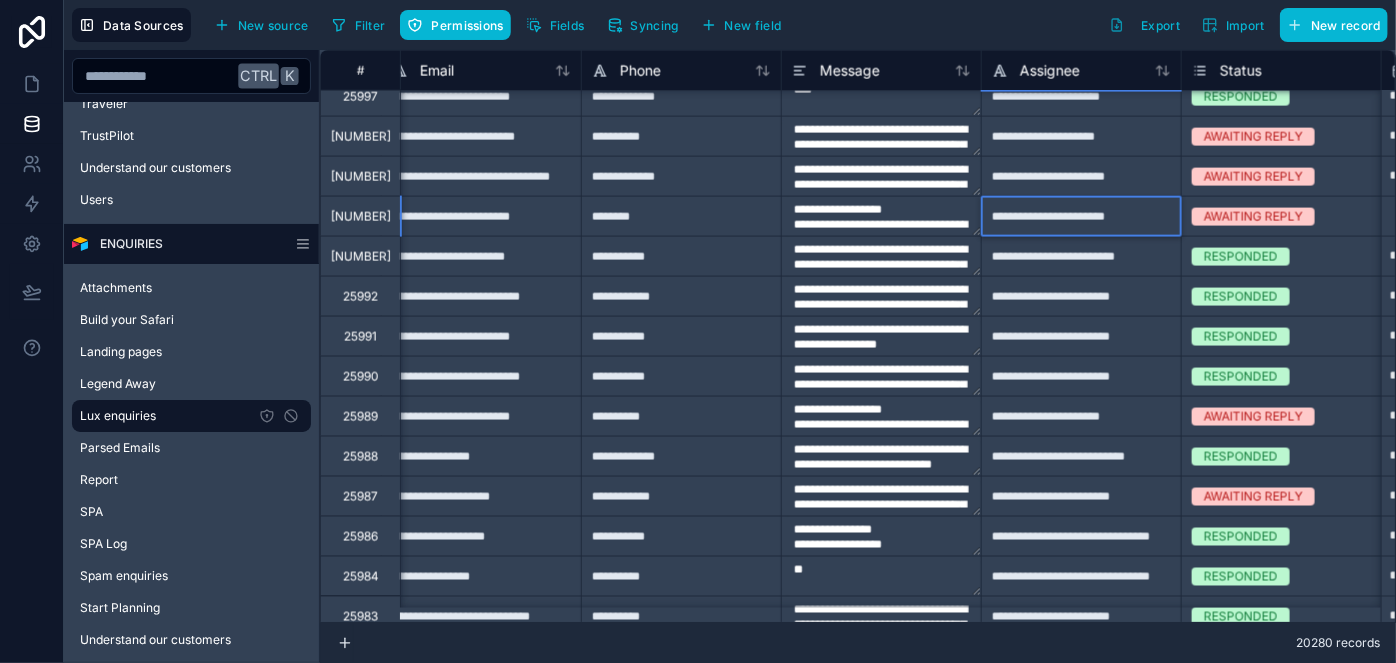 click on "**********" at bounding box center [881, 216] 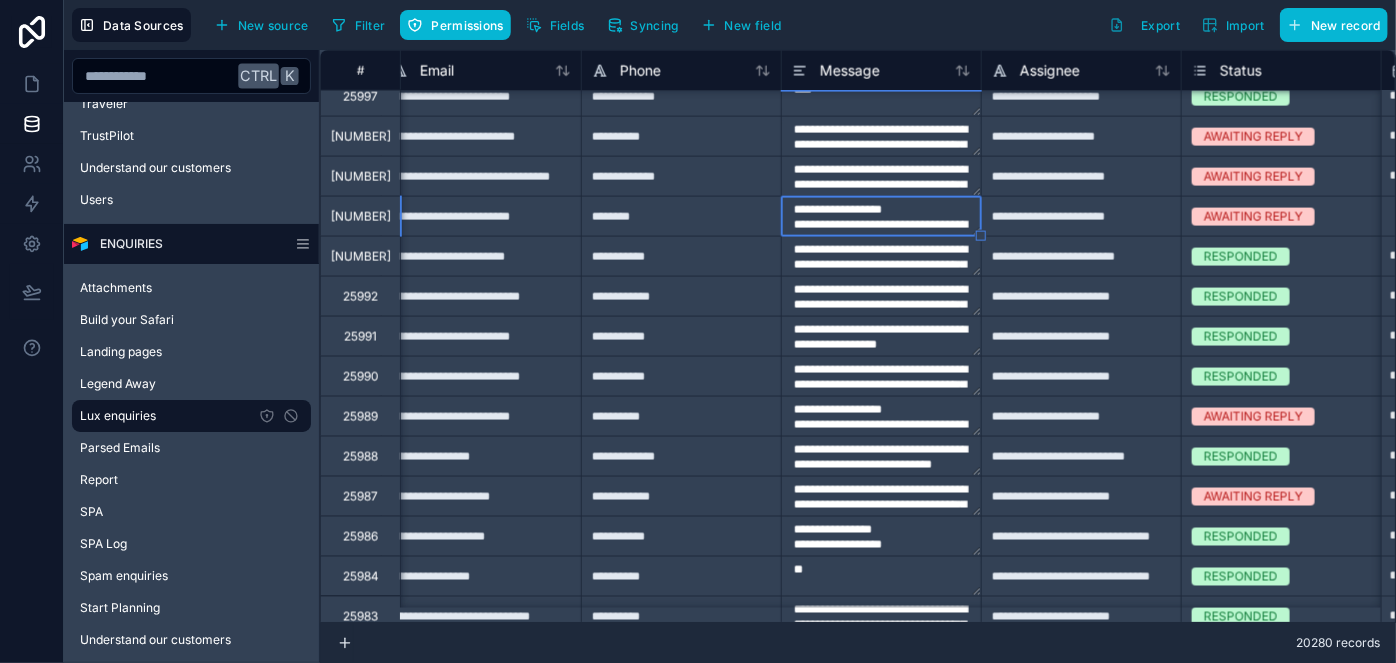 type on "**********" 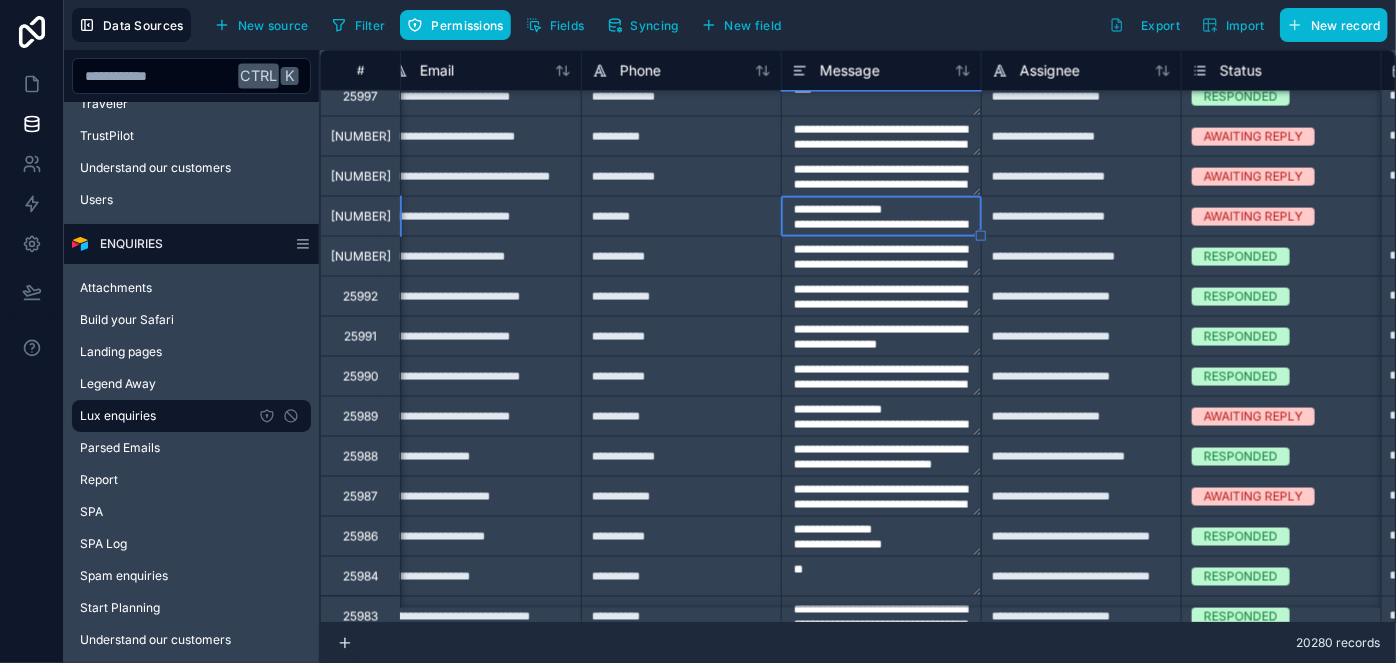 type on "**********" 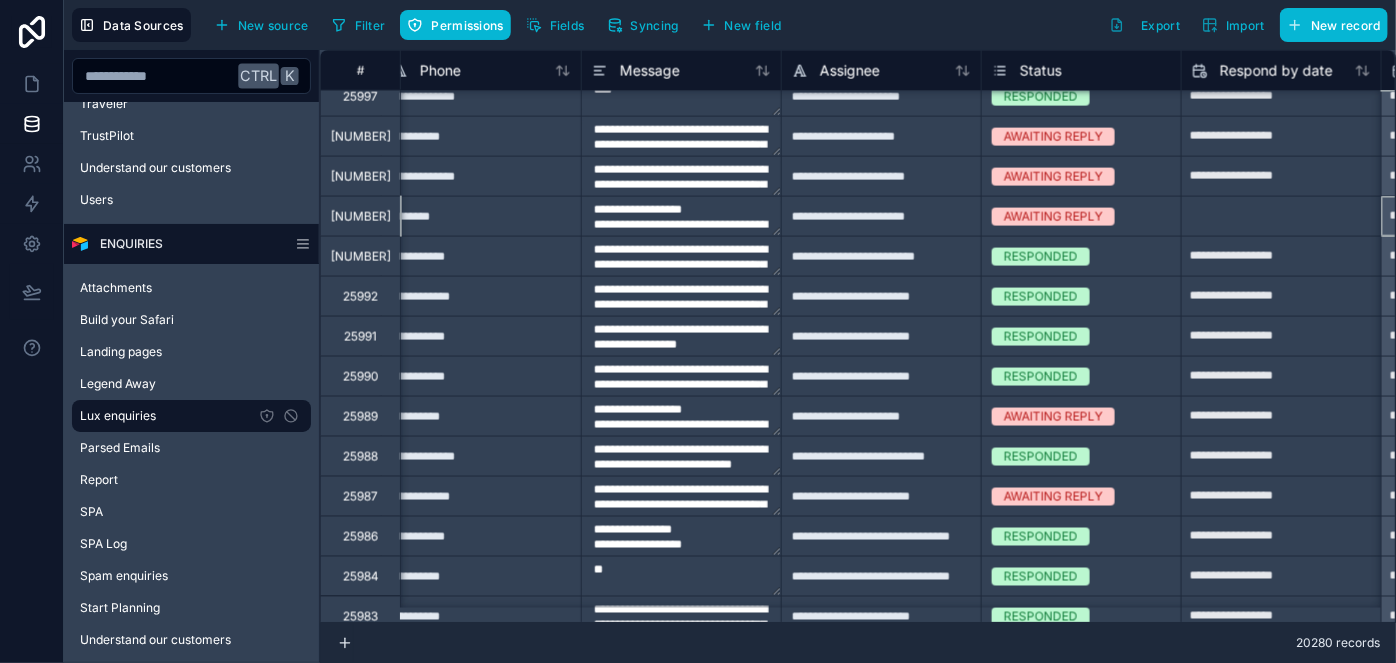 scroll, scrollTop: 1454, scrollLeft: 1219, axis: both 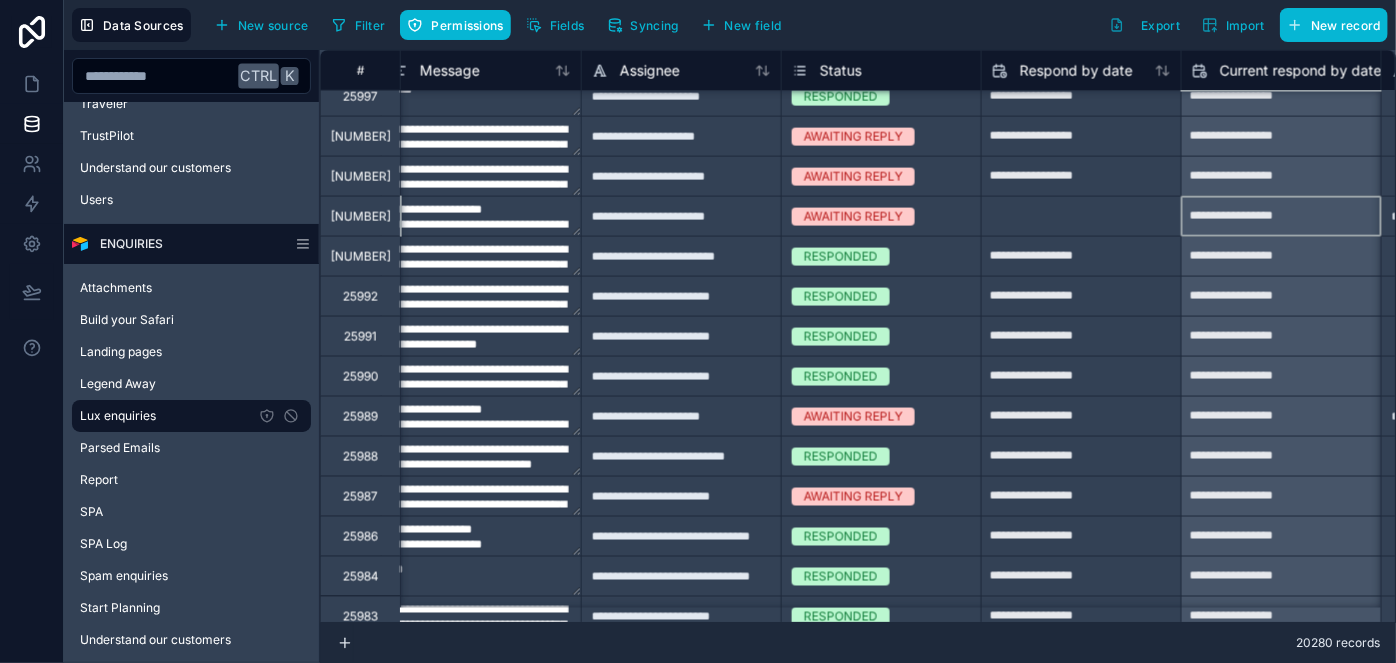 click on "AWAITING REPLY" at bounding box center (853, 217) 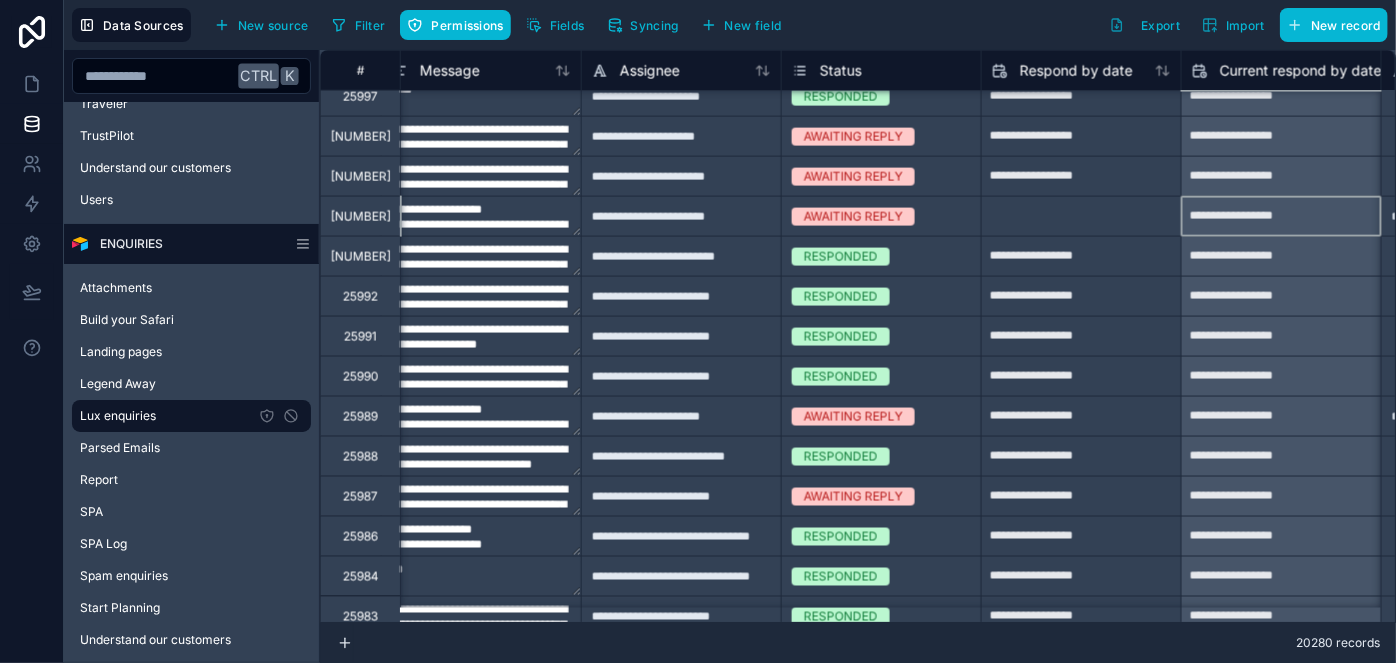 click on "**********" at bounding box center (1281, 217) 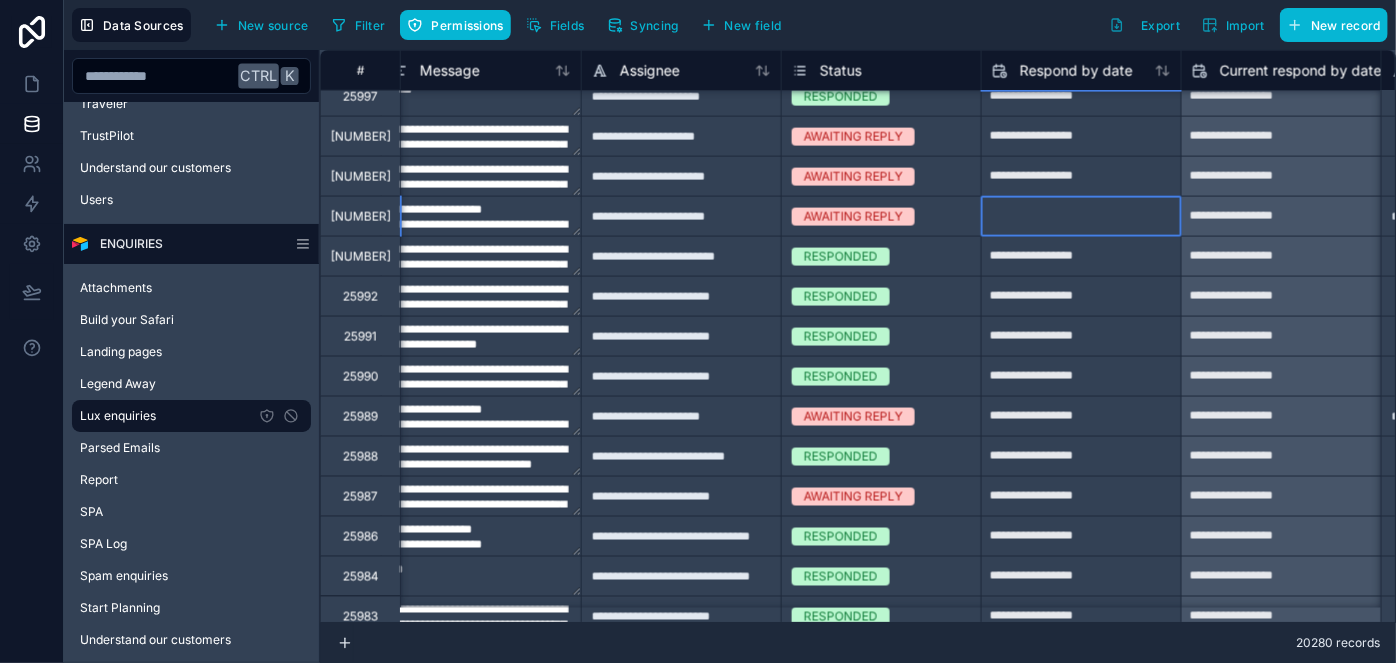 click at bounding box center [1081, -143] 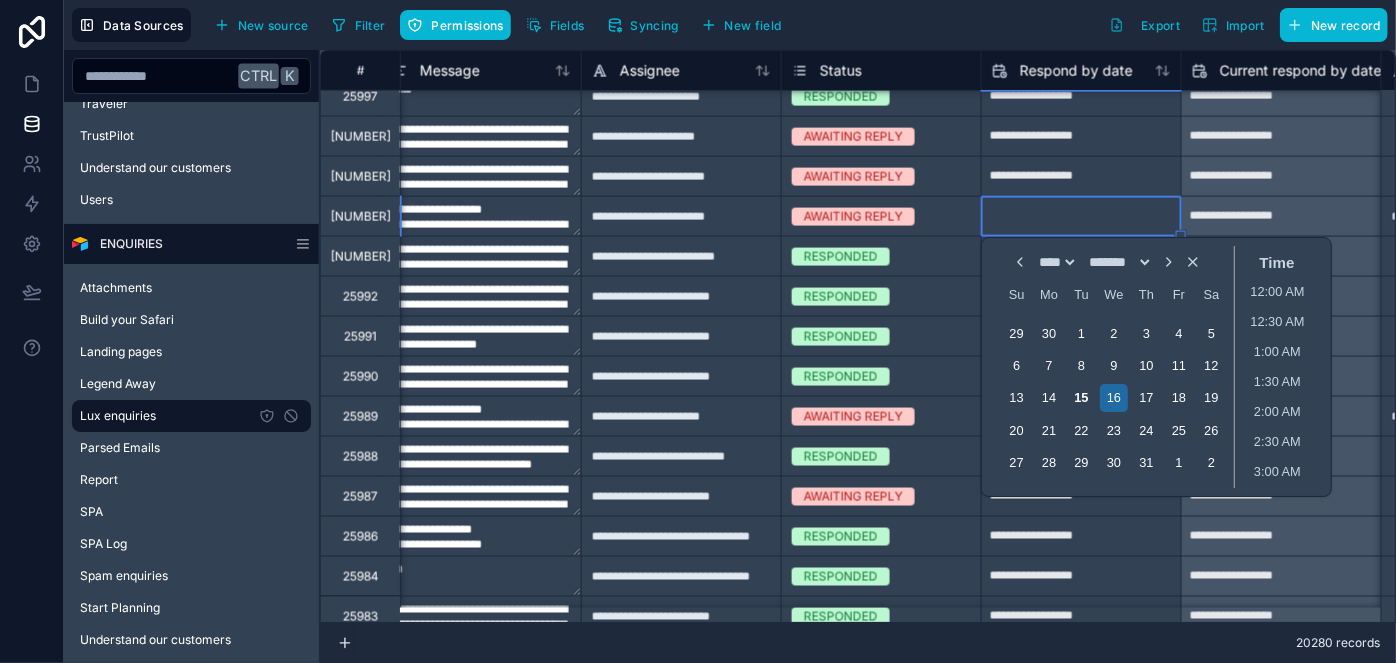 type on "**********" 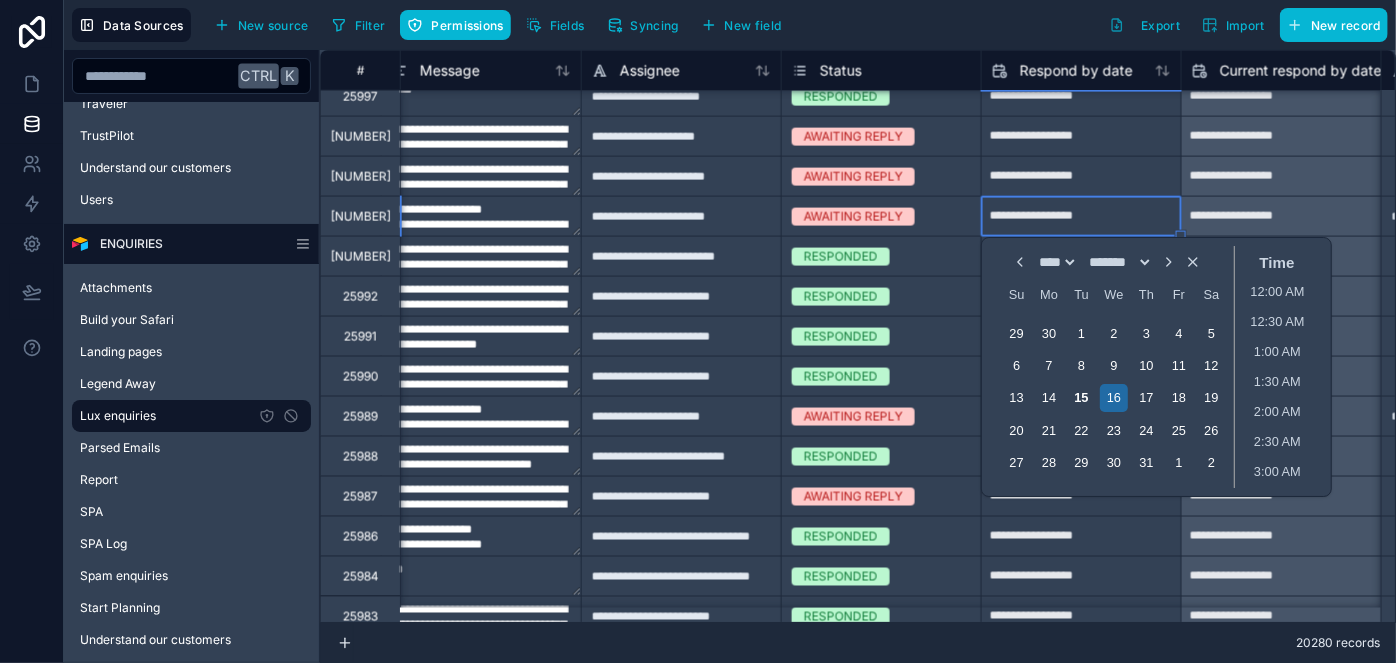 type on "**********" 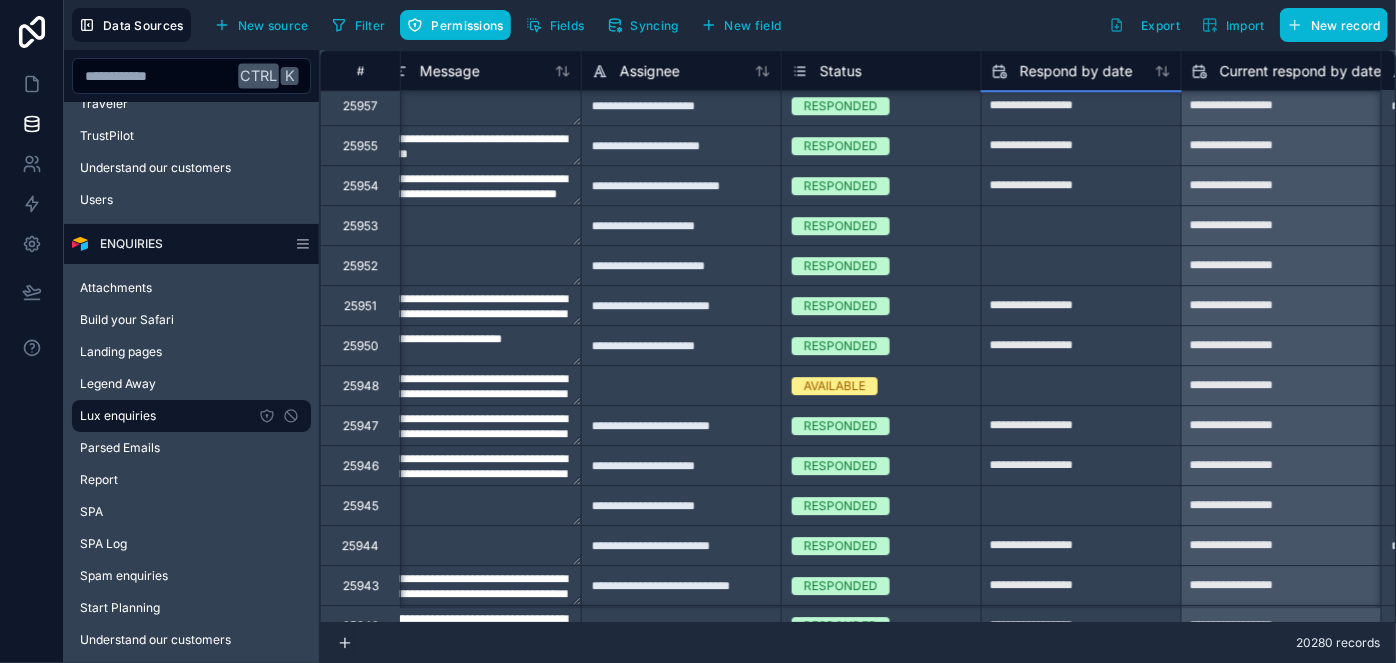 scroll, scrollTop: 3000, scrollLeft: 1219, axis: both 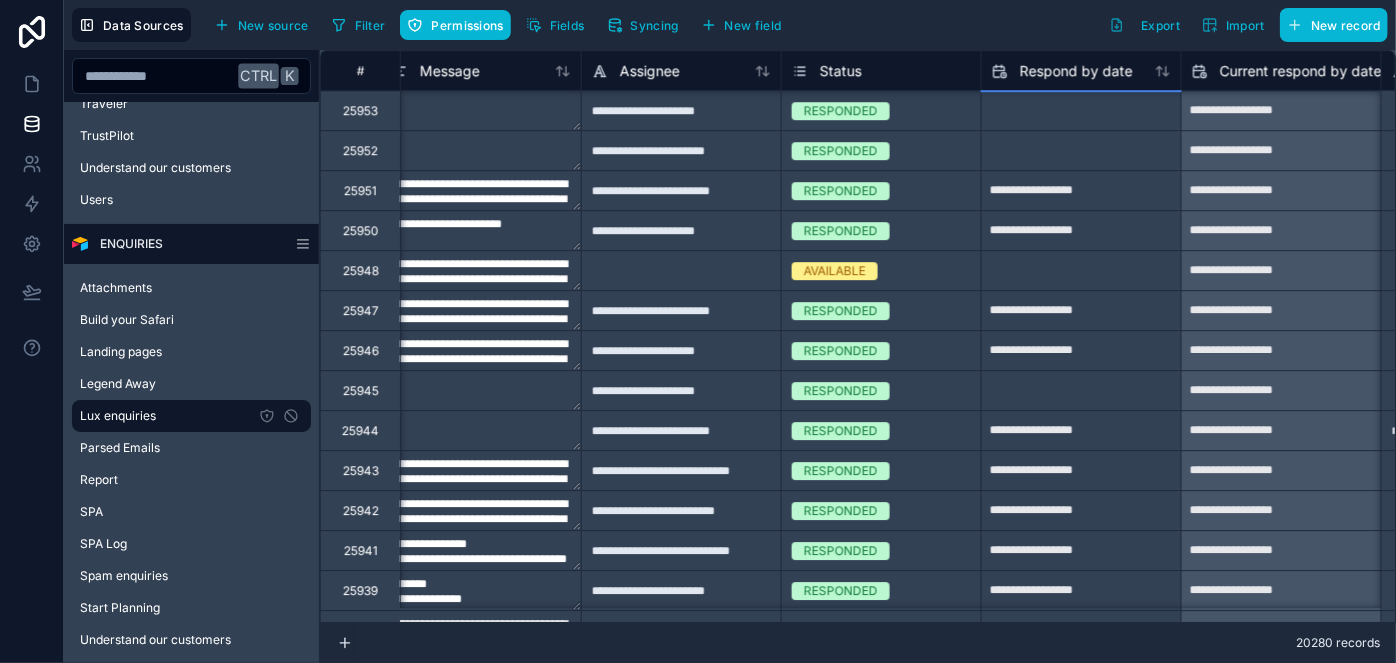 type on "**********" 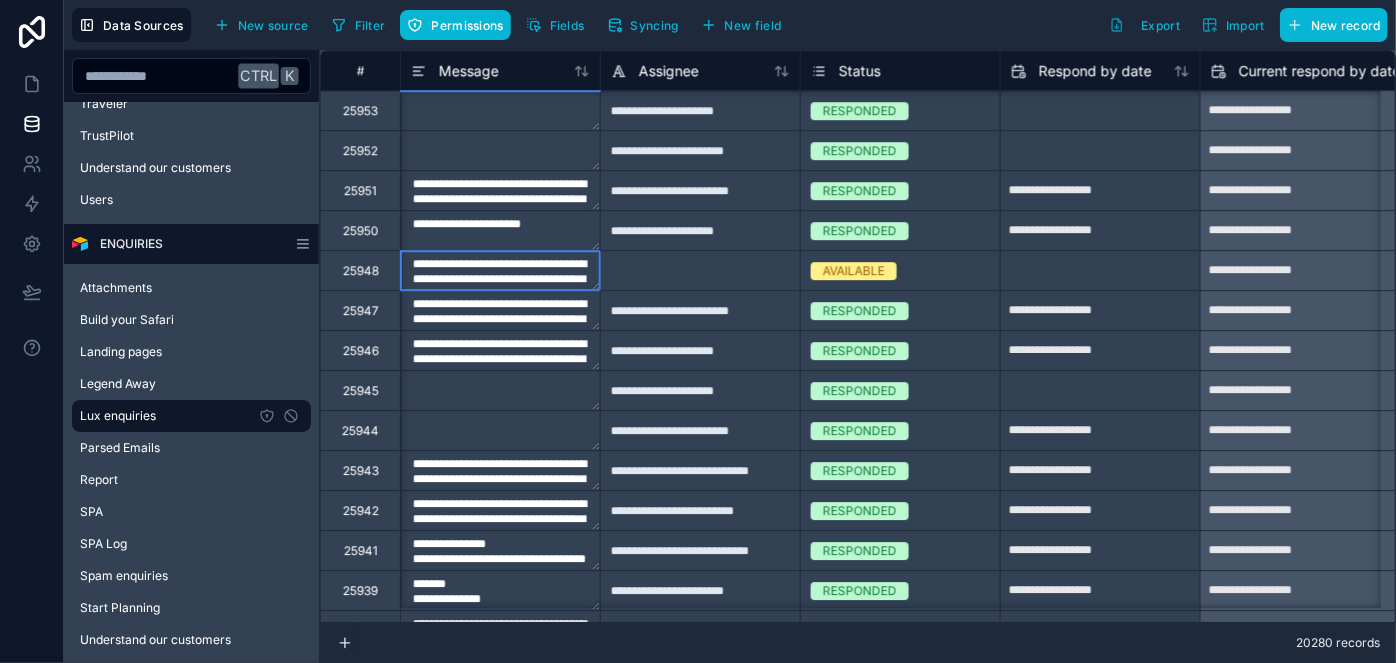 click on "[REDACTED]" at bounding box center [500, 270] 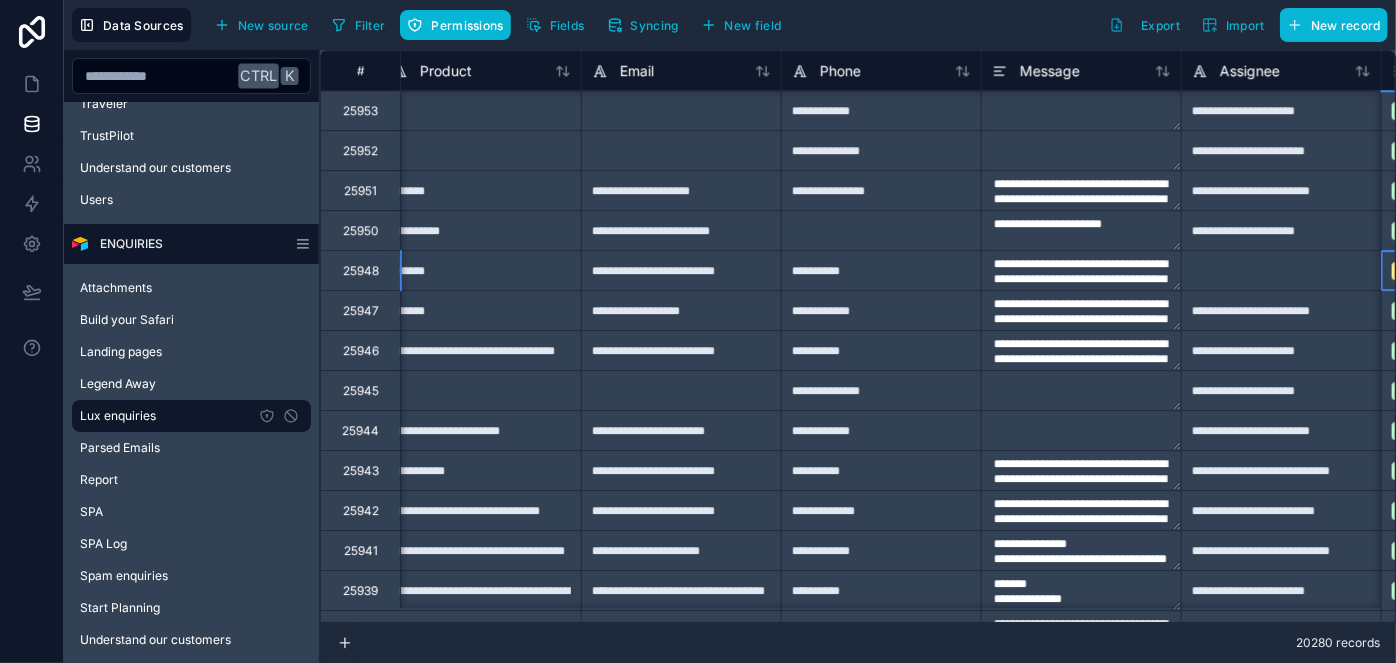 scroll, scrollTop: 3000, scrollLeft: 819, axis: both 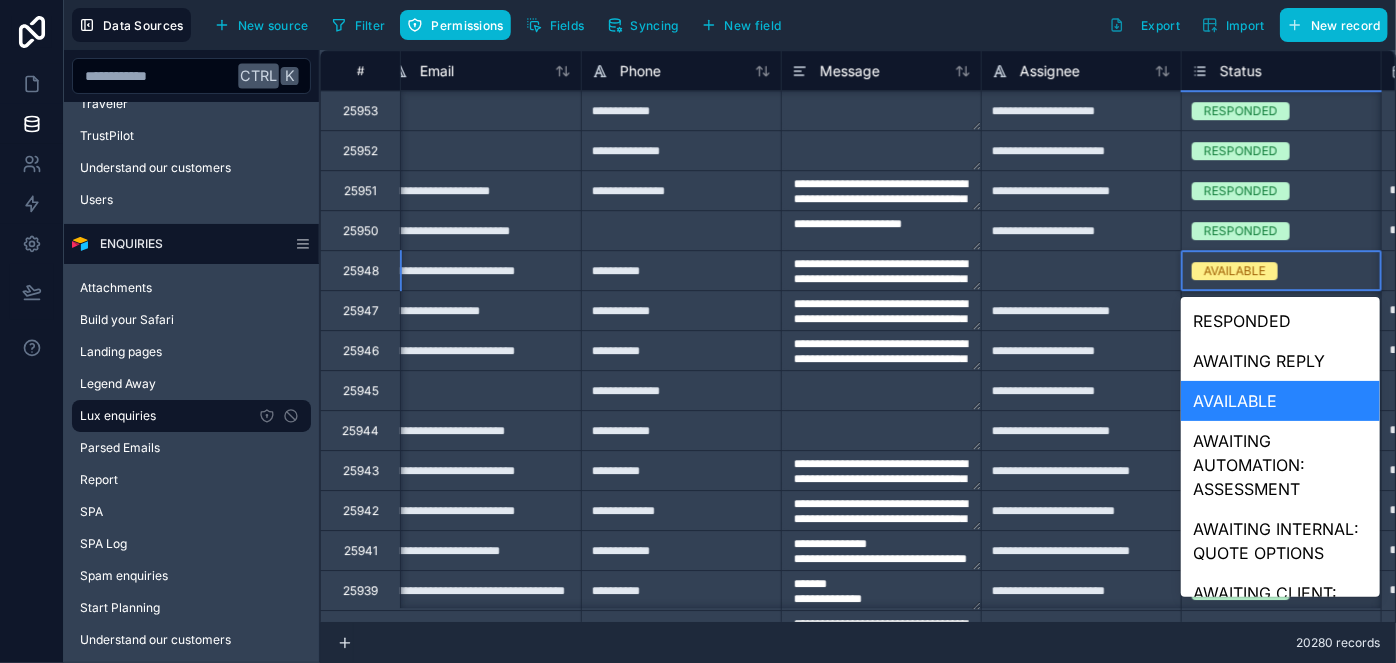 click on "AVAILABLE" at bounding box center [1235, 271] 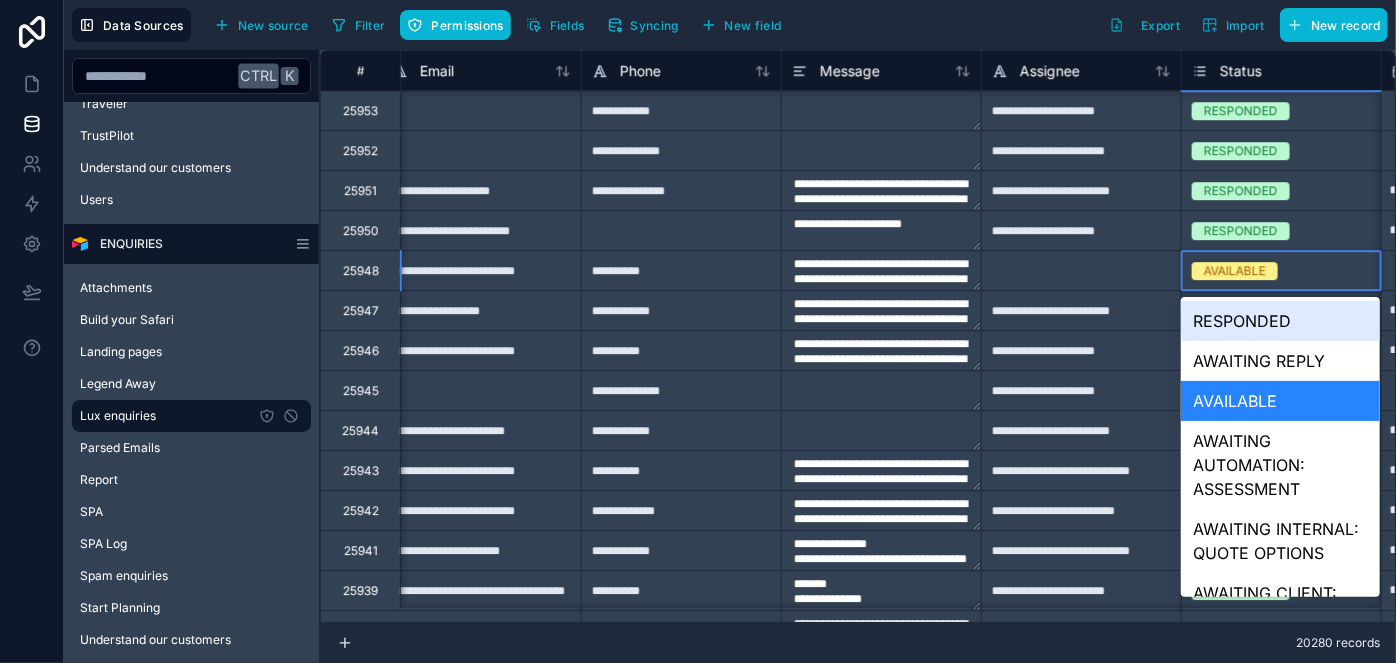 click on "RESPONDED" at bounding box center (1280, 321) 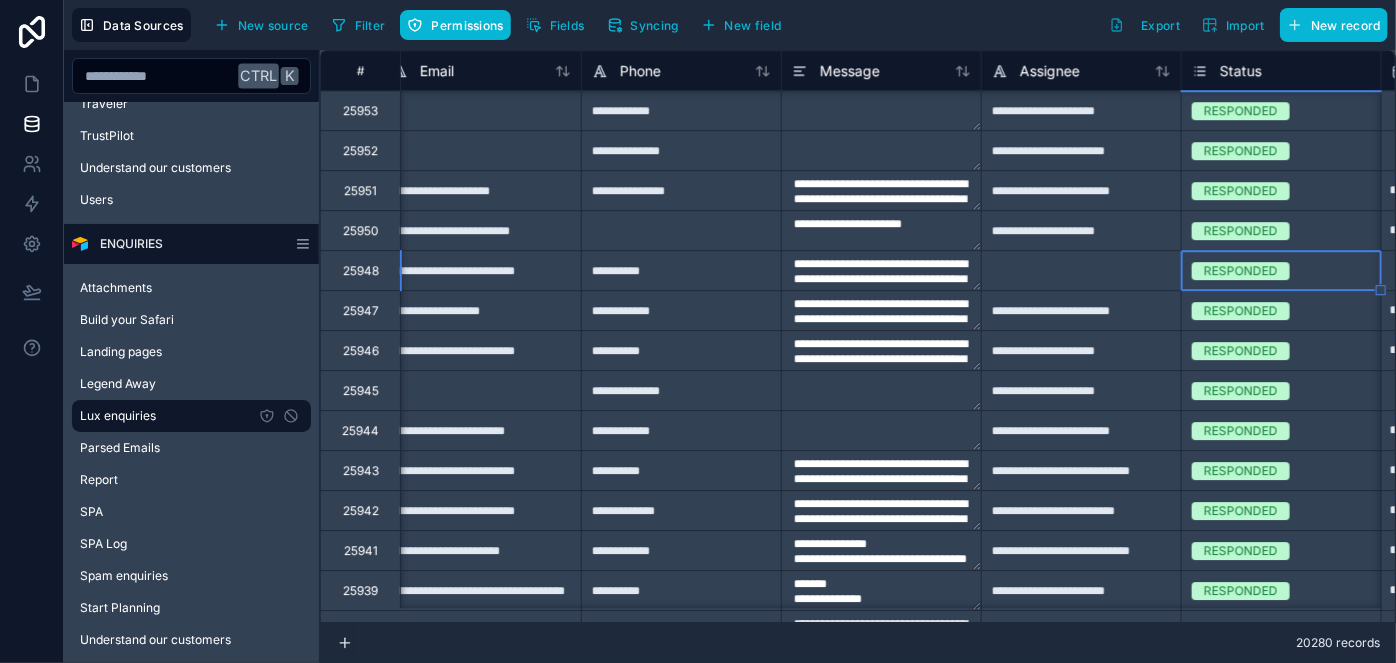type on "**********" 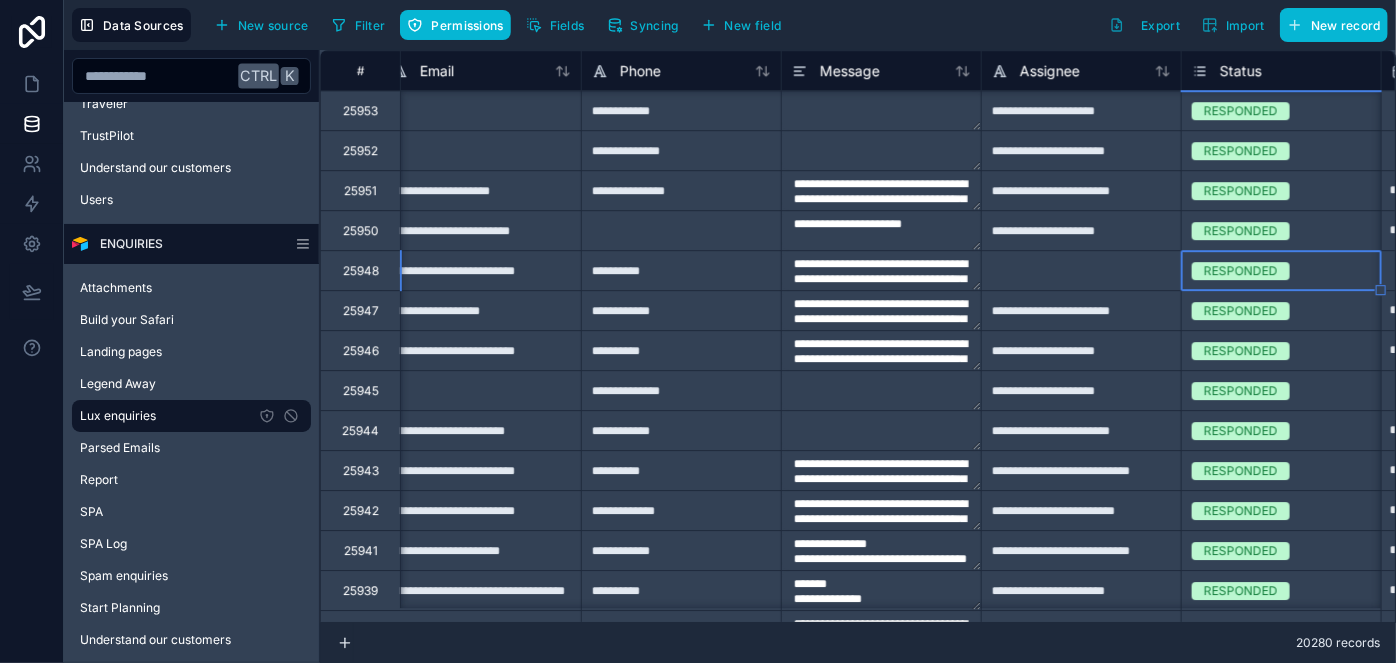 type on "**********" 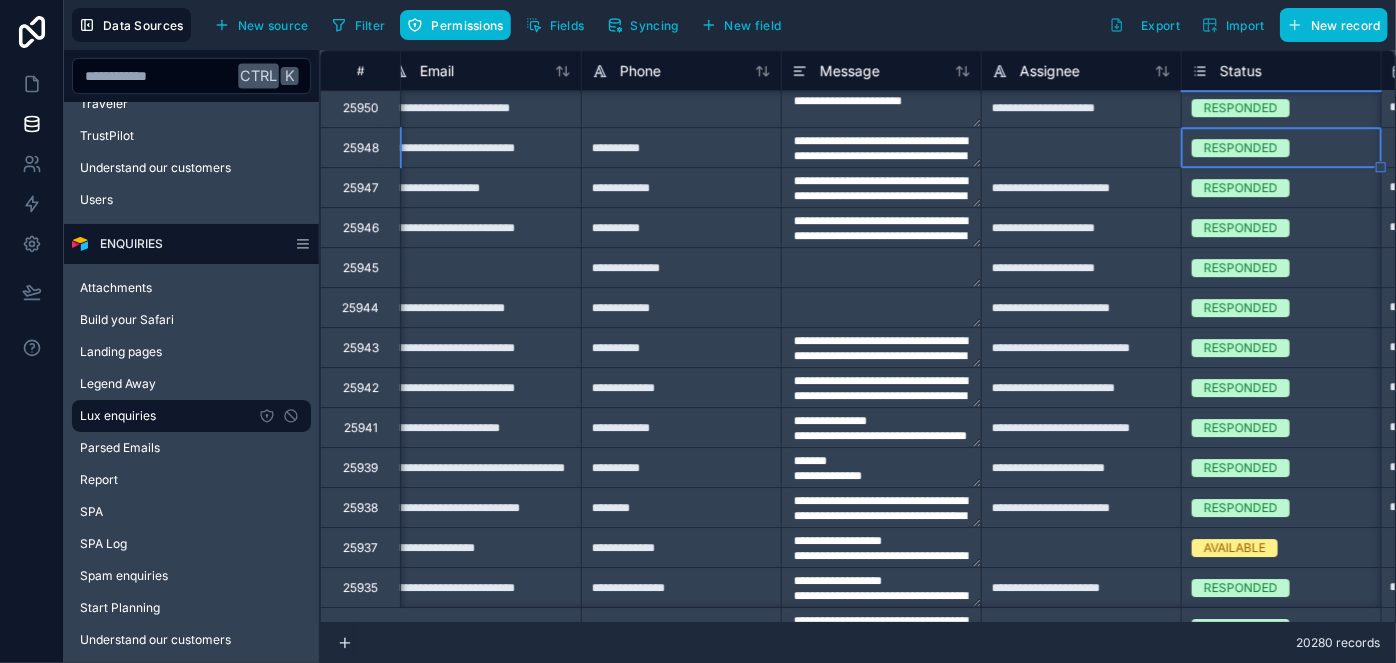 scroll, scrollTop: 3454, scrollLeft: 819, axis: both 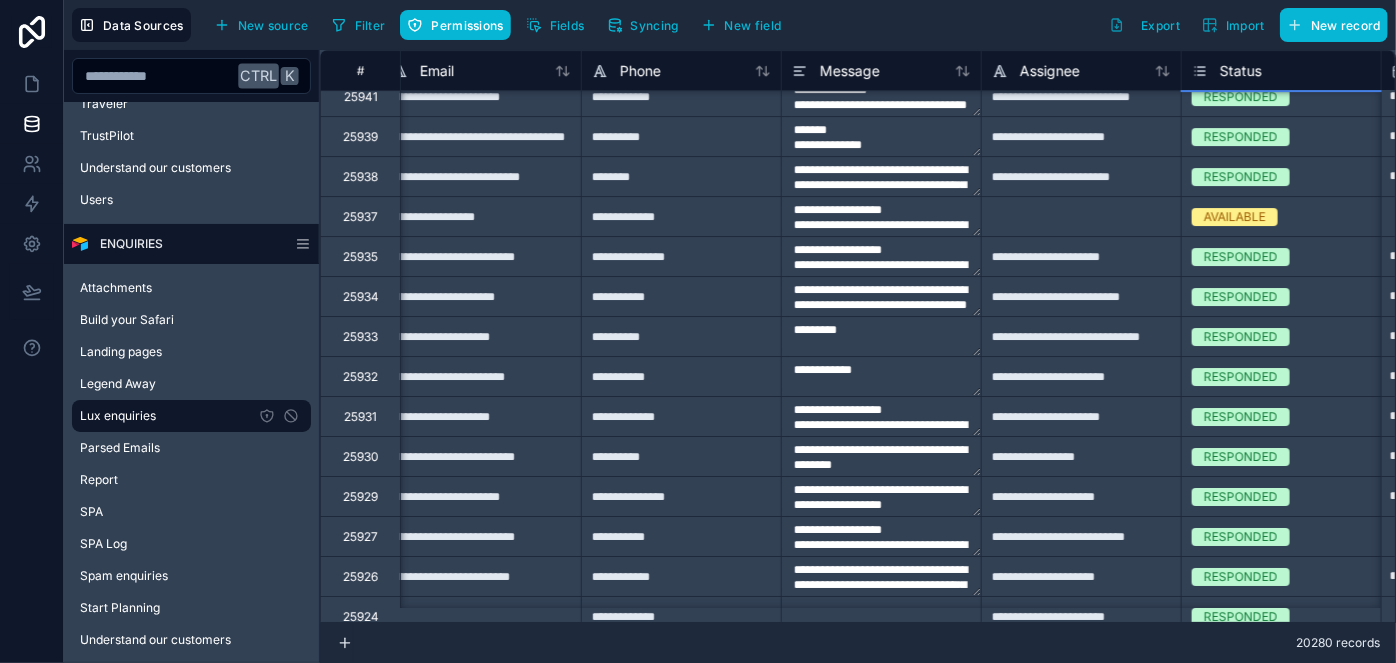 type on "**********" 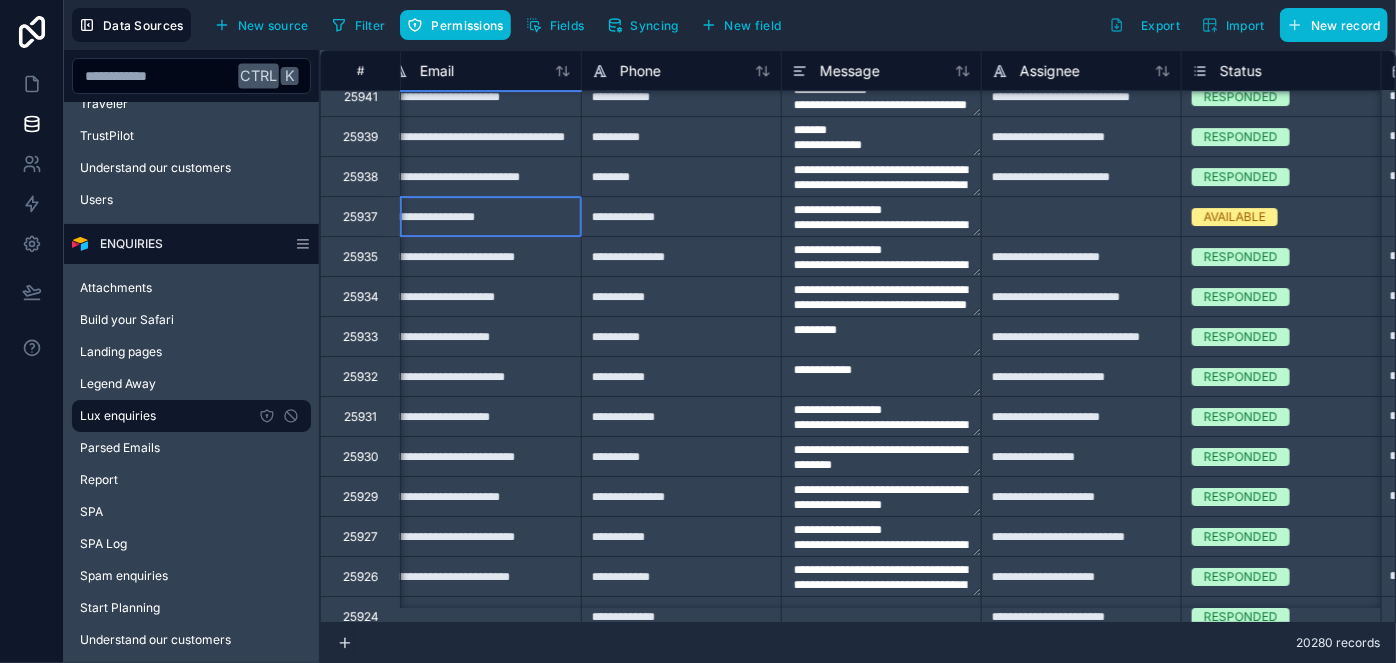 scroll, scrollTop: 3454, scrollLeft: 800, axis: both 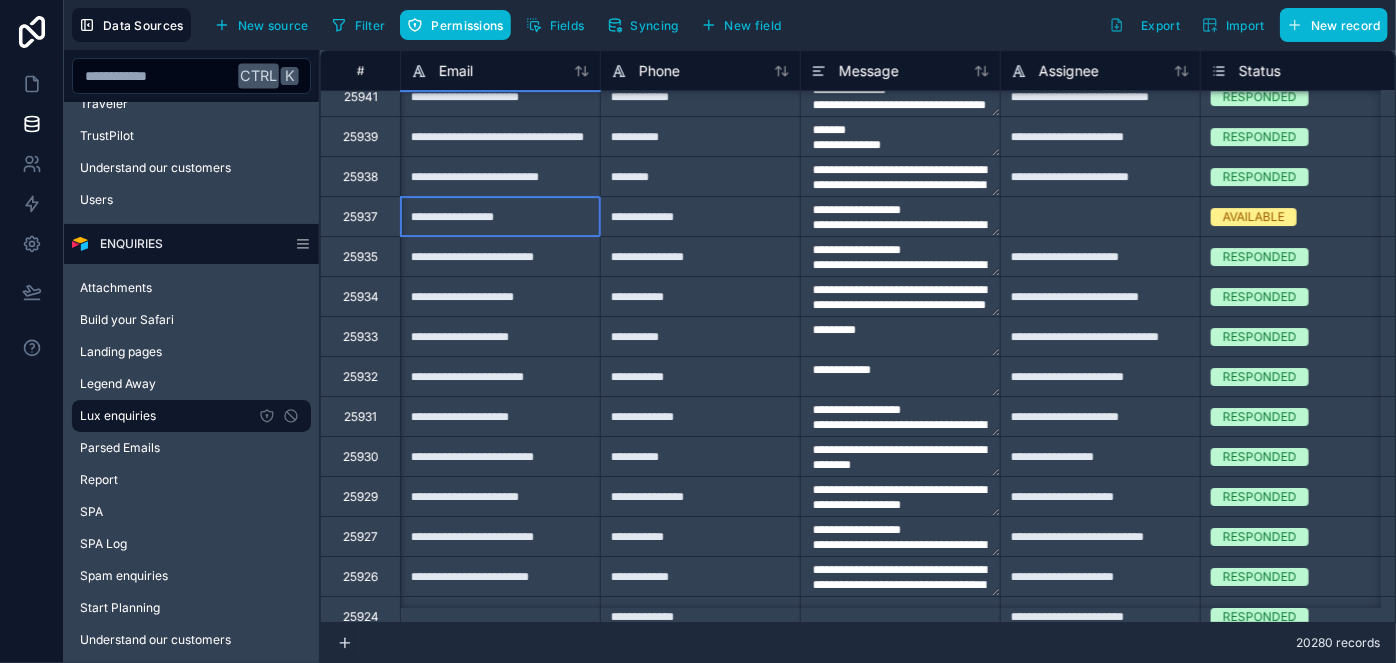 click on "**********" at bounding box center [500, 216] 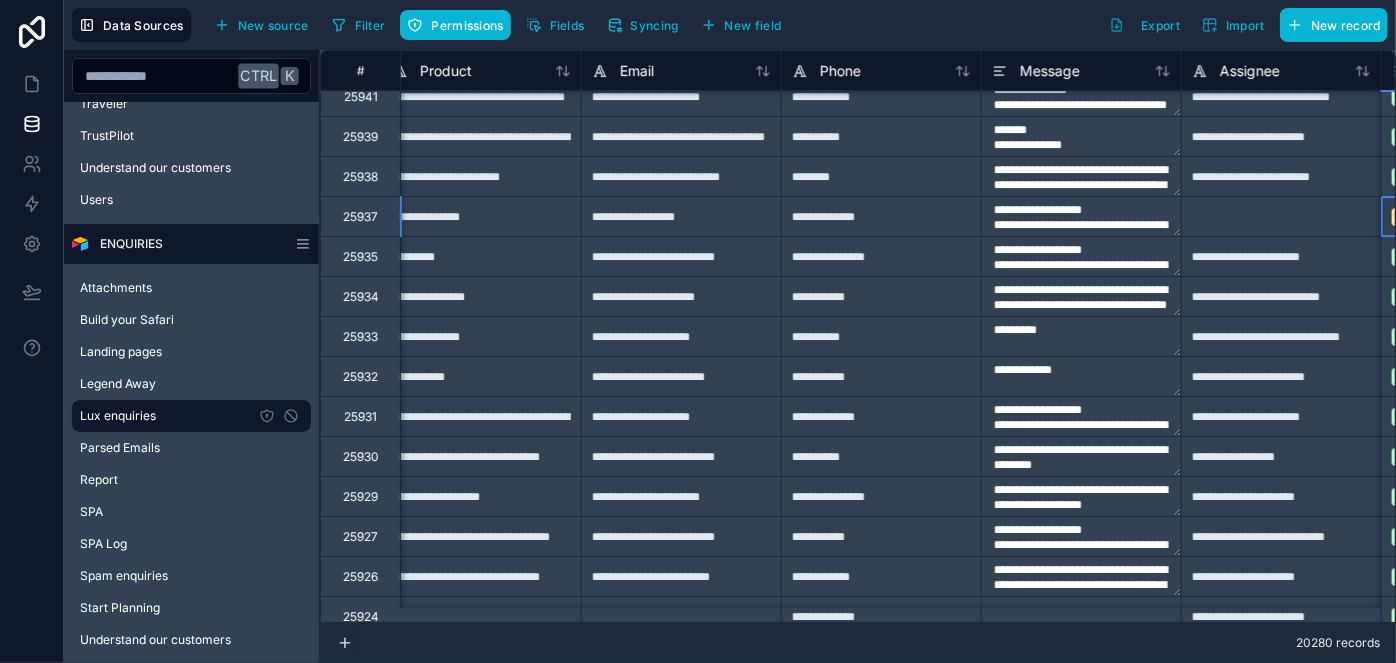scroll, scrollTop: 3454, scrollLeft: 819, axis: both 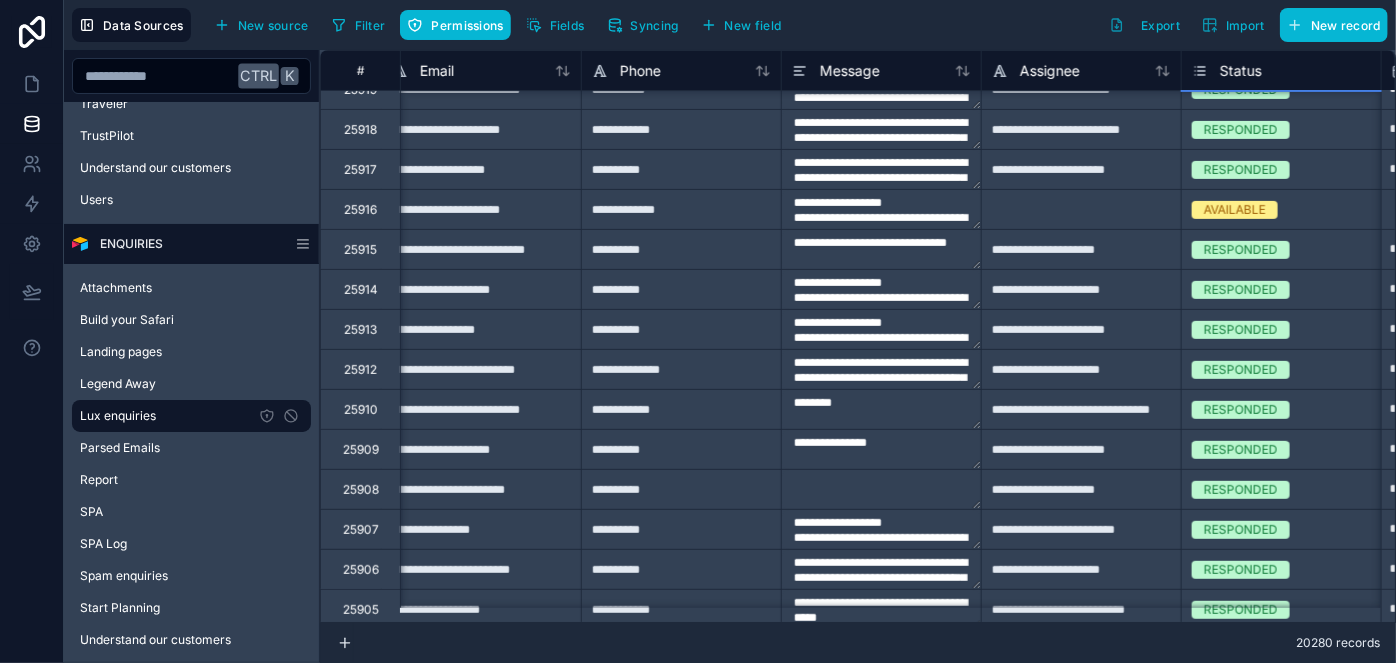 type on "**********" 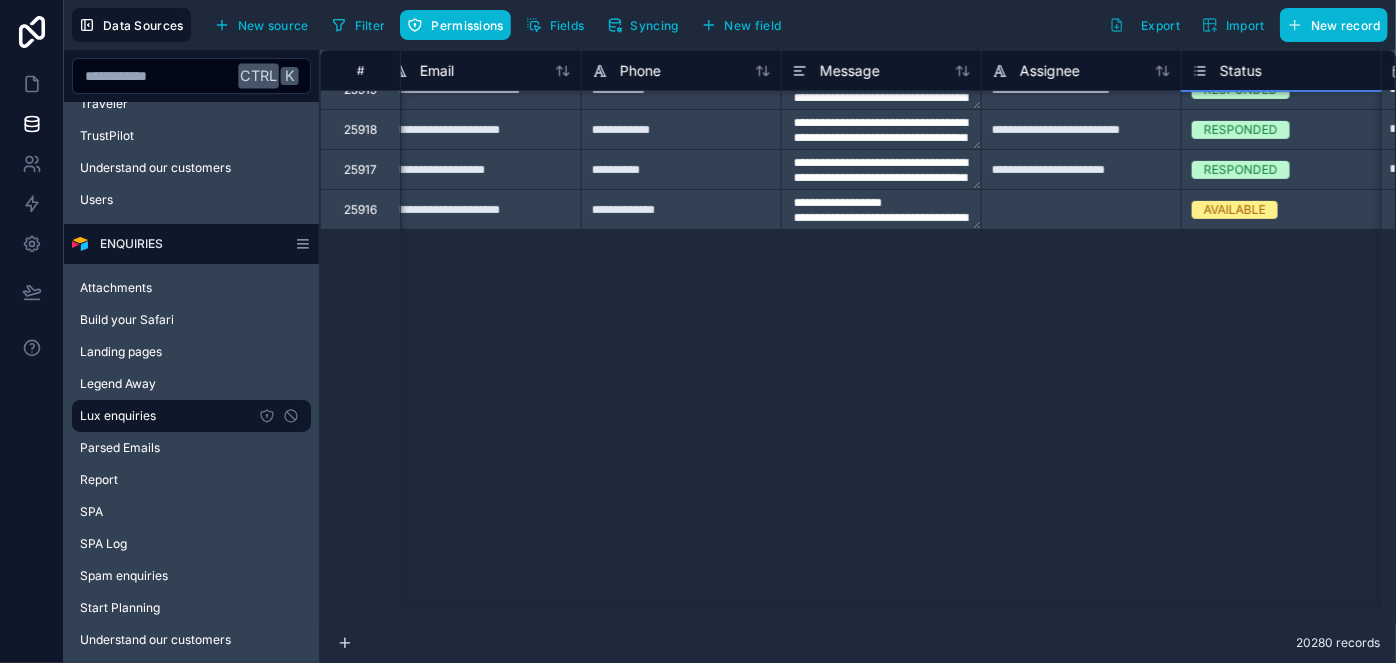 scroll, scrollTop: 3560, scrollLeft: 819, axis: both 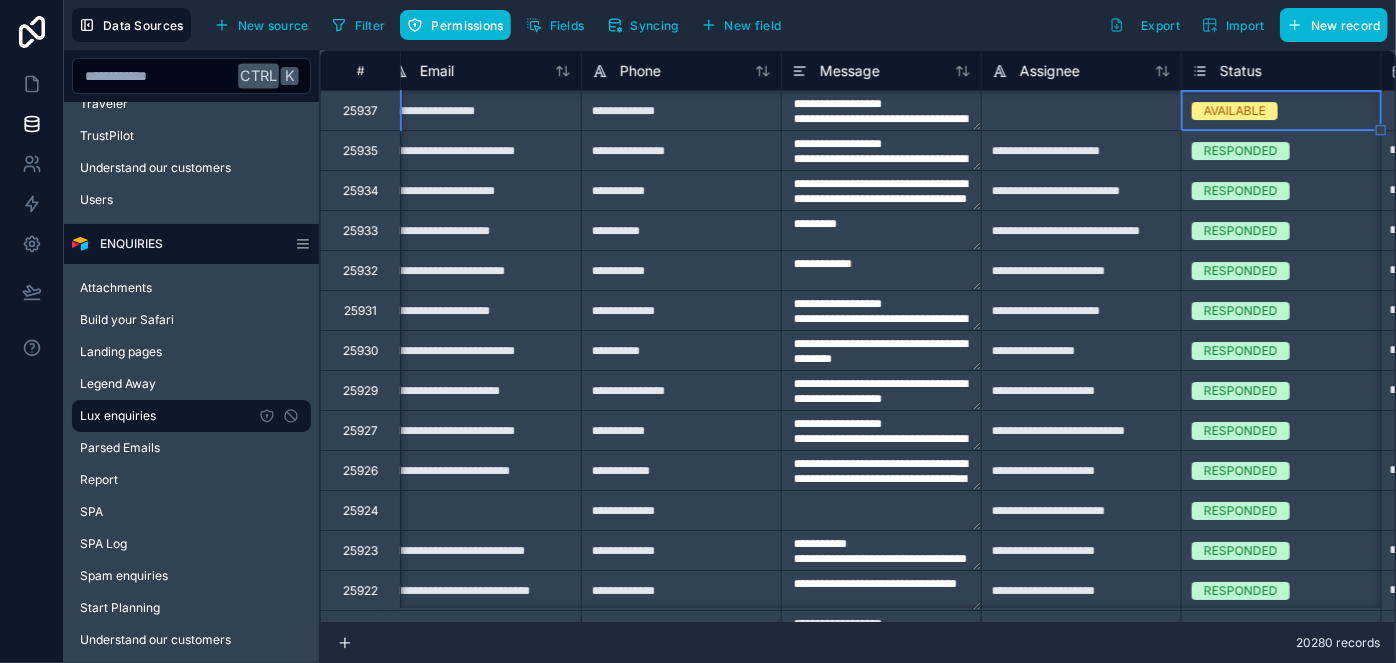 click at bounding box center (1081, 110) 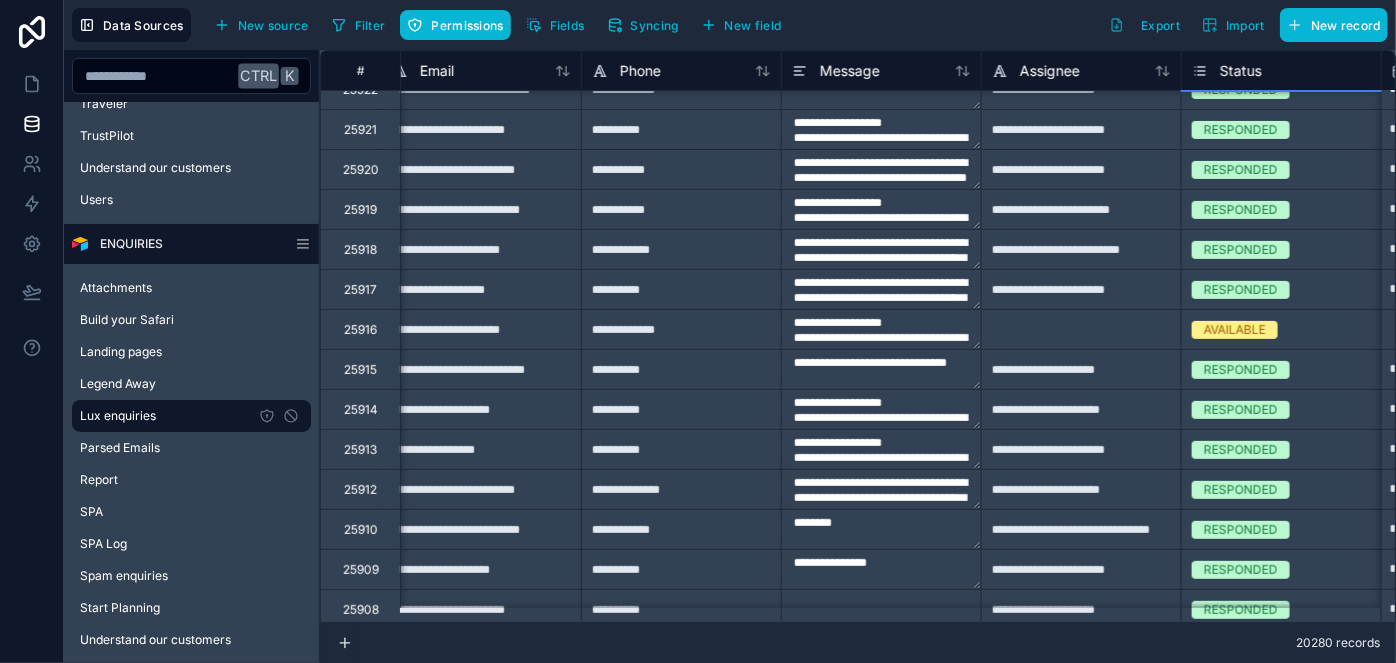 scroll, scrollTop: 4105, scrollLeft: 819, axis: both 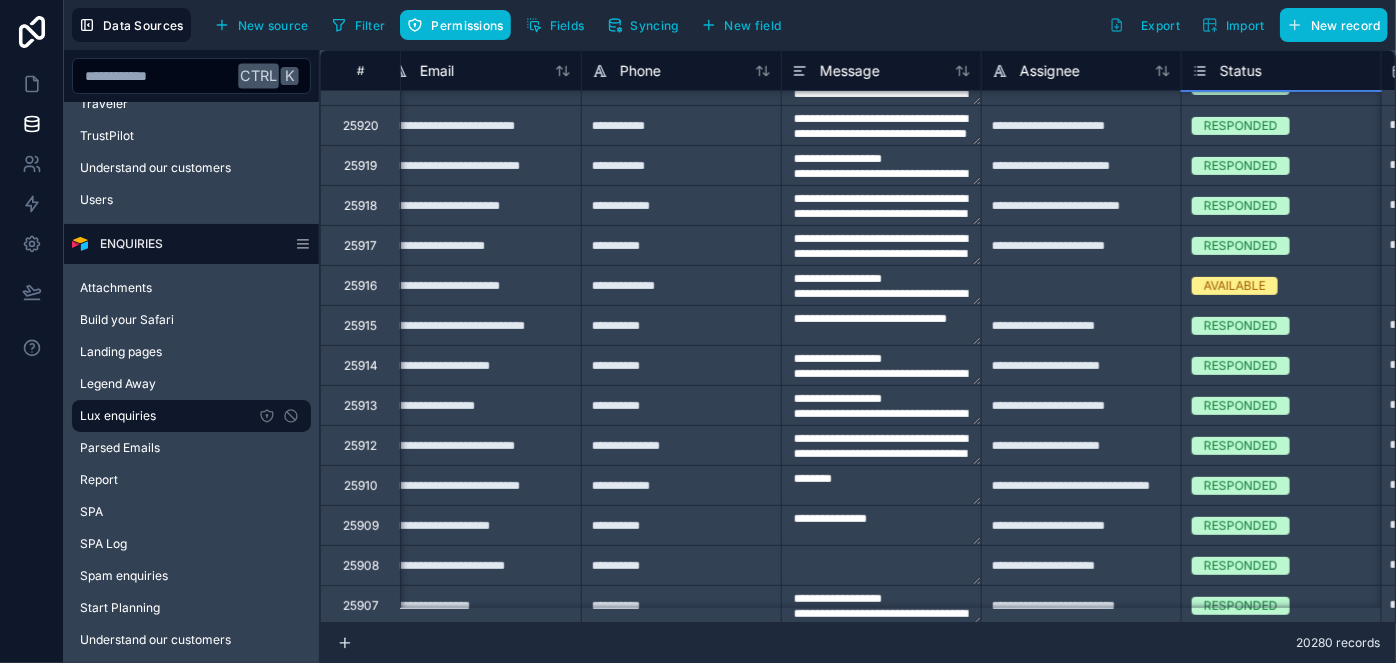 type on "**********" 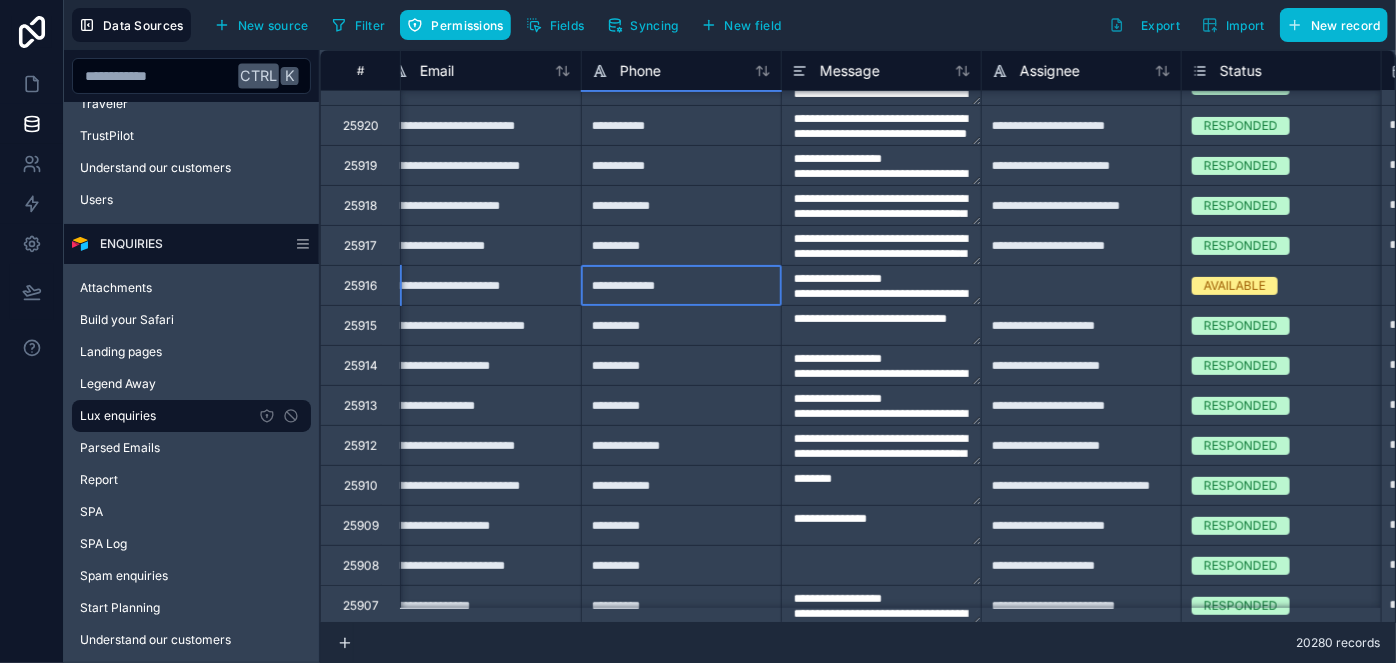 click on "**********" at bounding box center [681, 285] 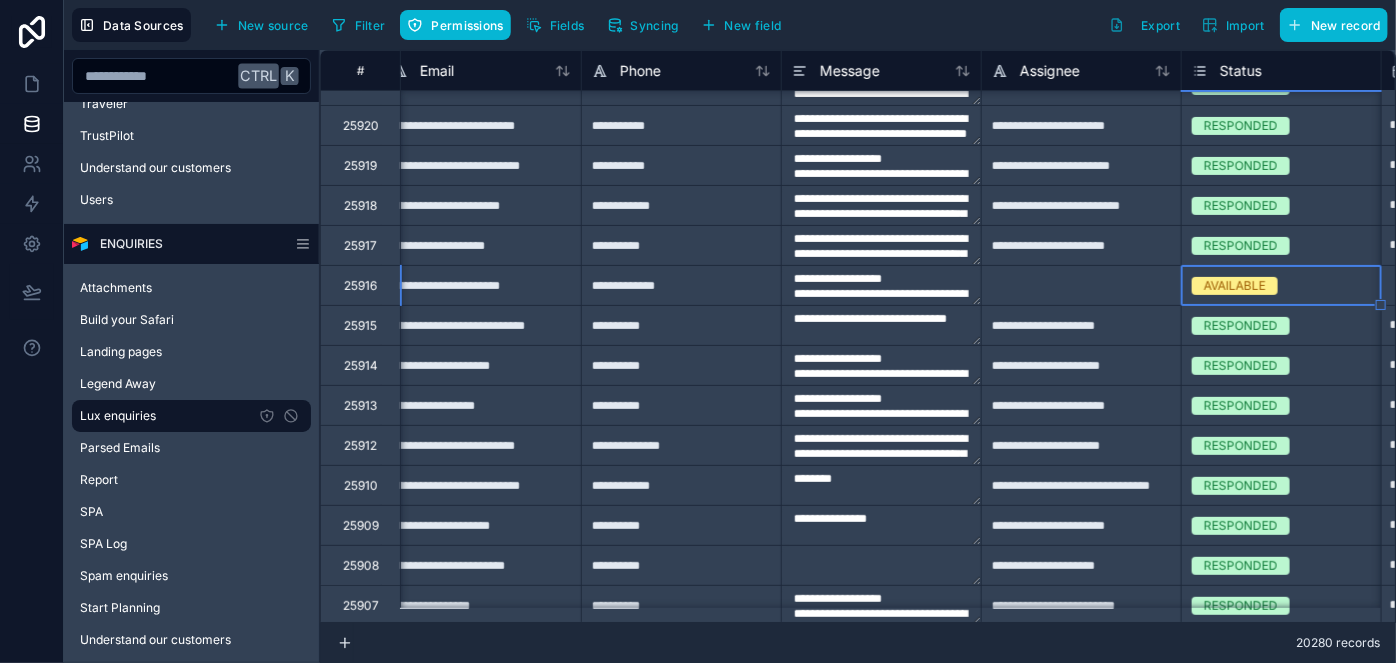 scroll, scrollTop: 4105, scrollLeft: 1019, axis: both 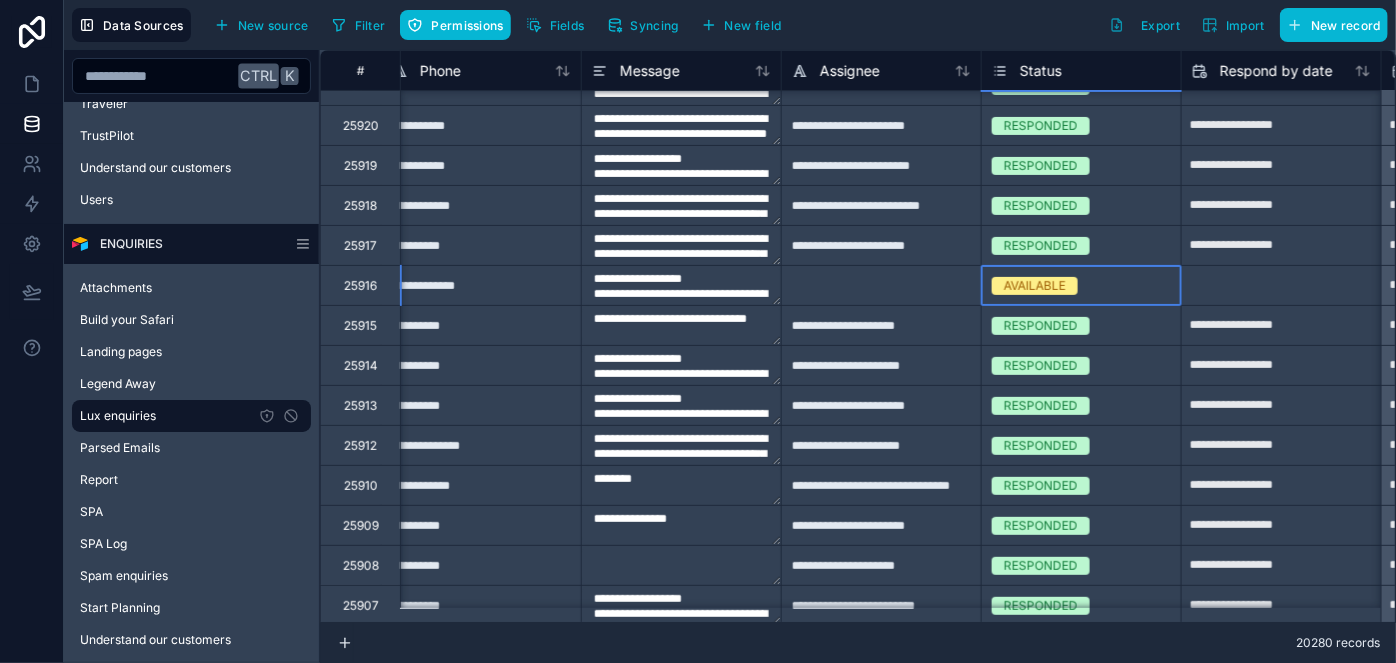 click on "AVAILABLE" at bounding box center (1035, 286) 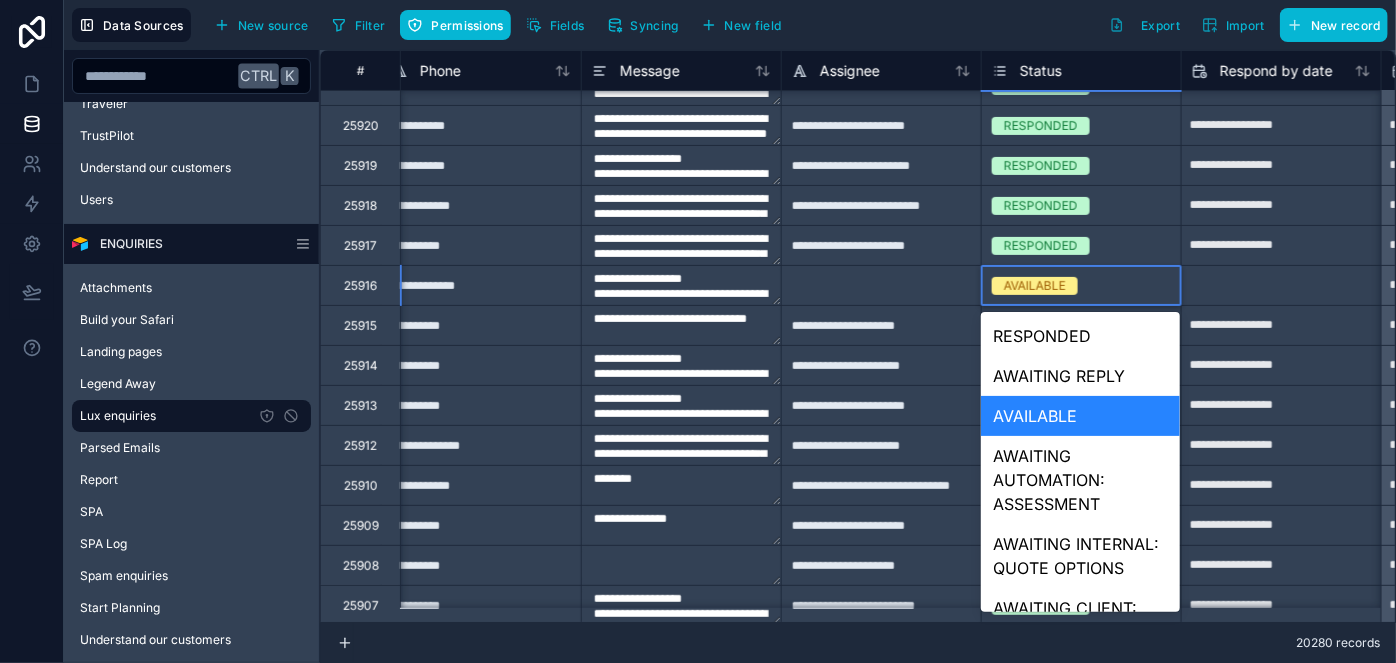 click on "AVAILABLE" at bounding box center (1035, 286) 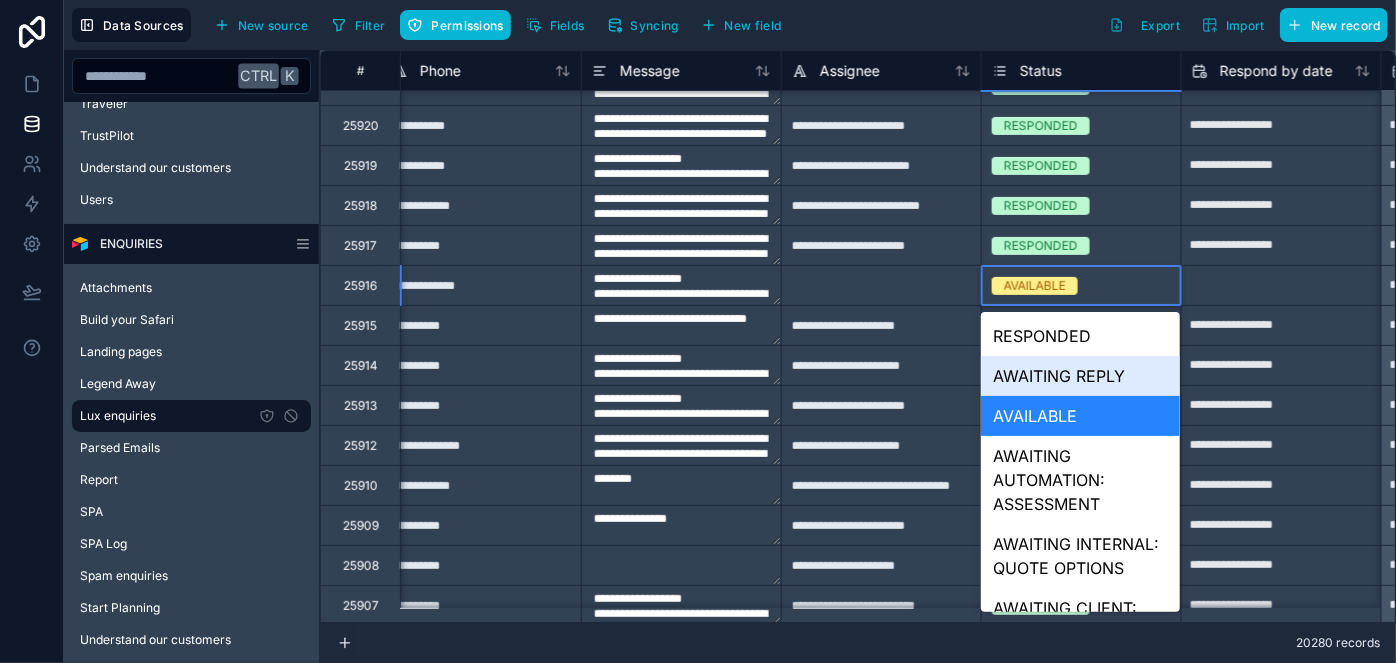 click on "AWAITING REPLY" at bounding box center [1080, 376] 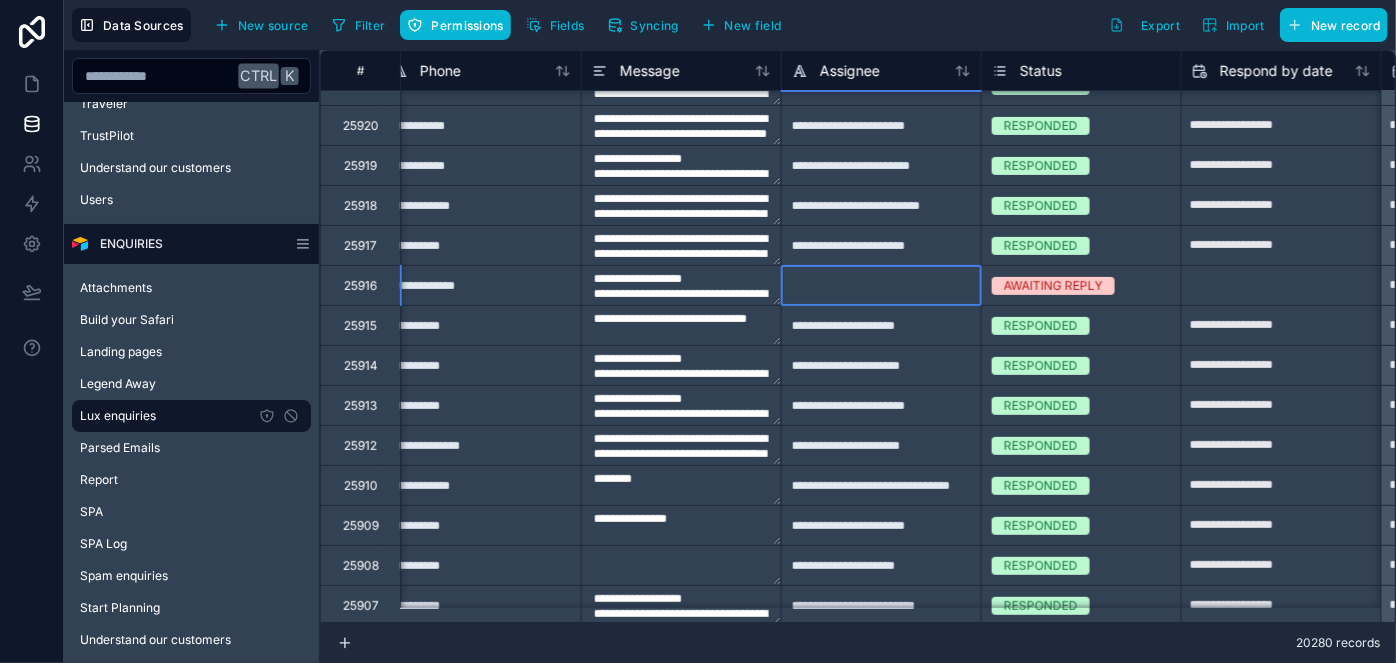 click at bounding box center (881, 285) 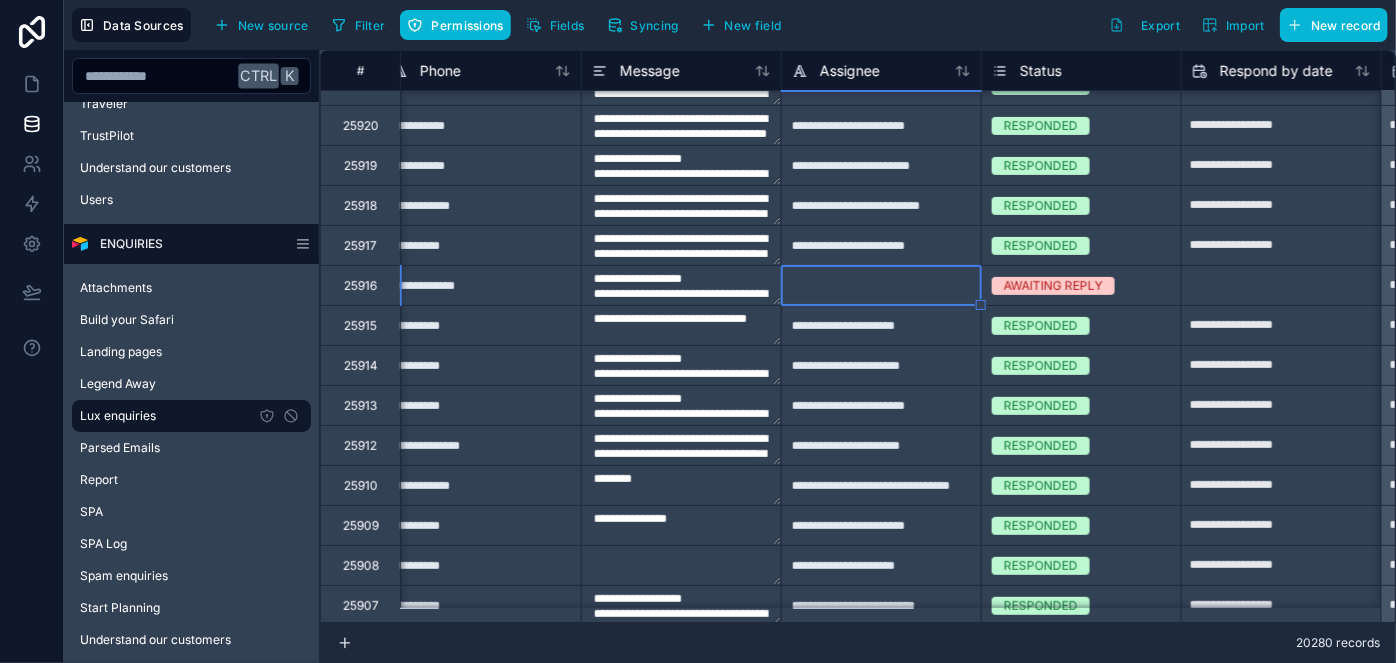 type on "**********" 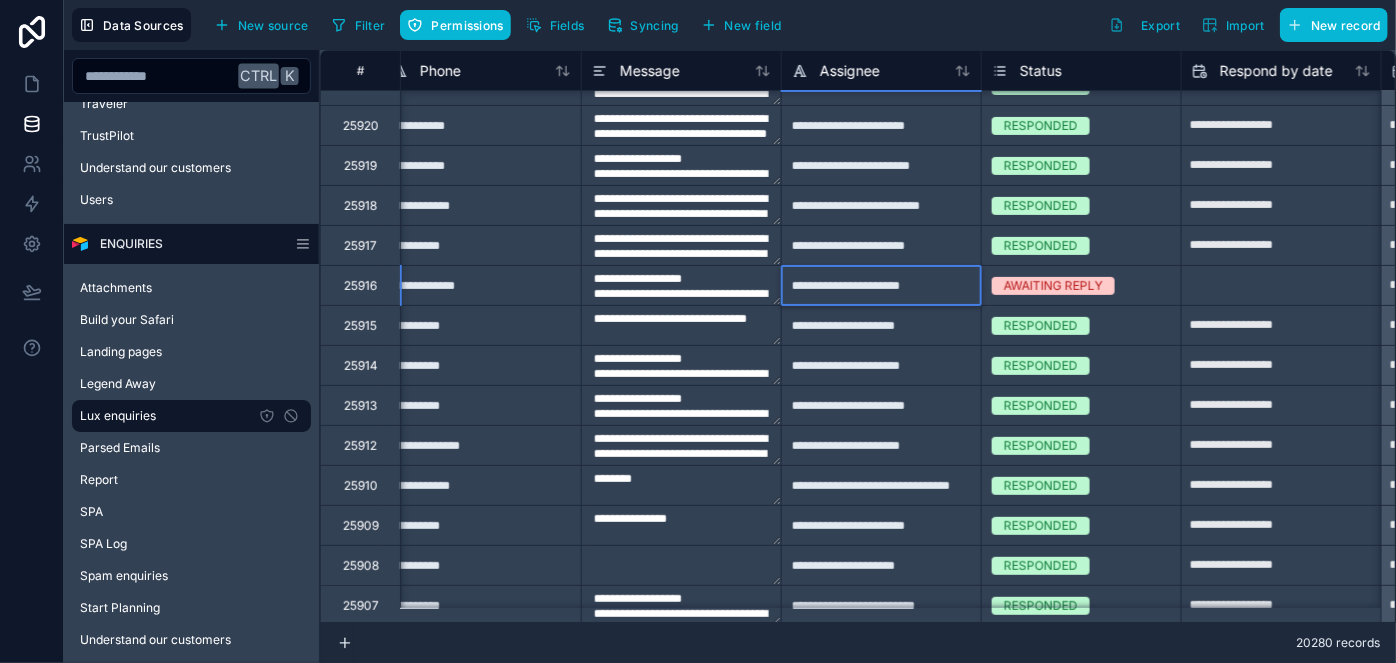 type on "**********" 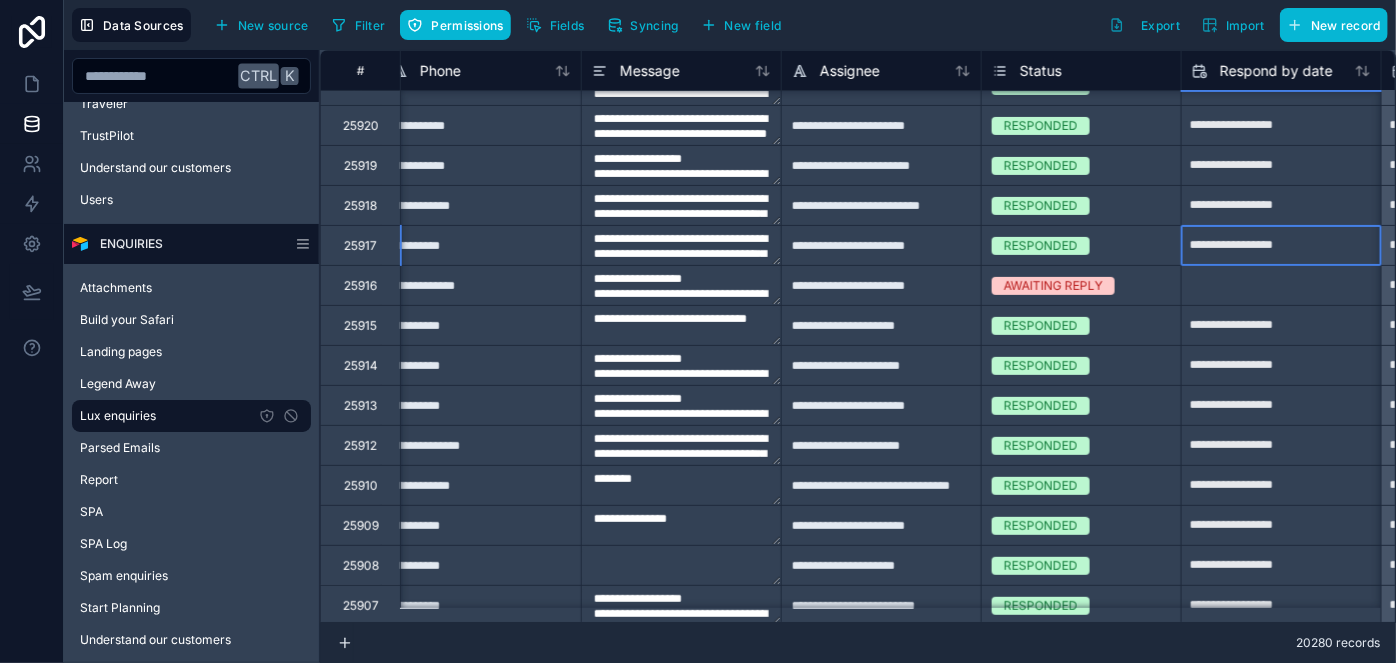 click on "**********" at bounding box center [1281, 245] 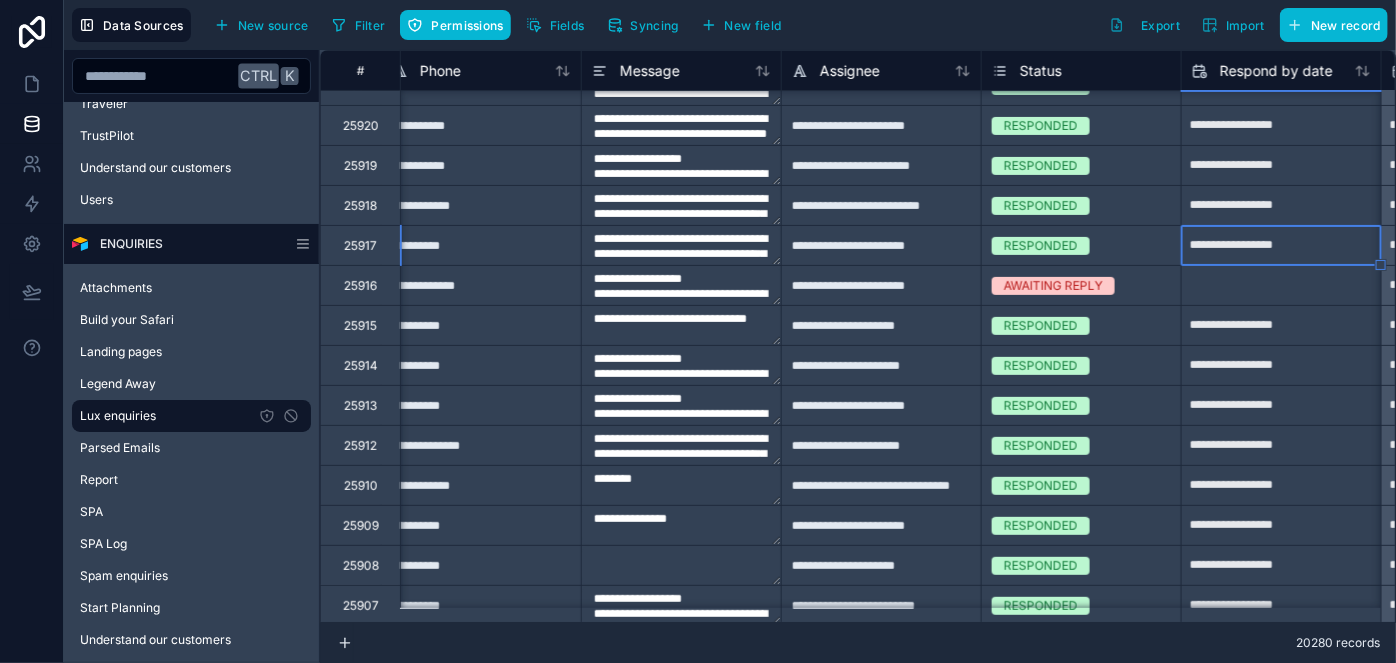 click at bounding box center [1281, -154] 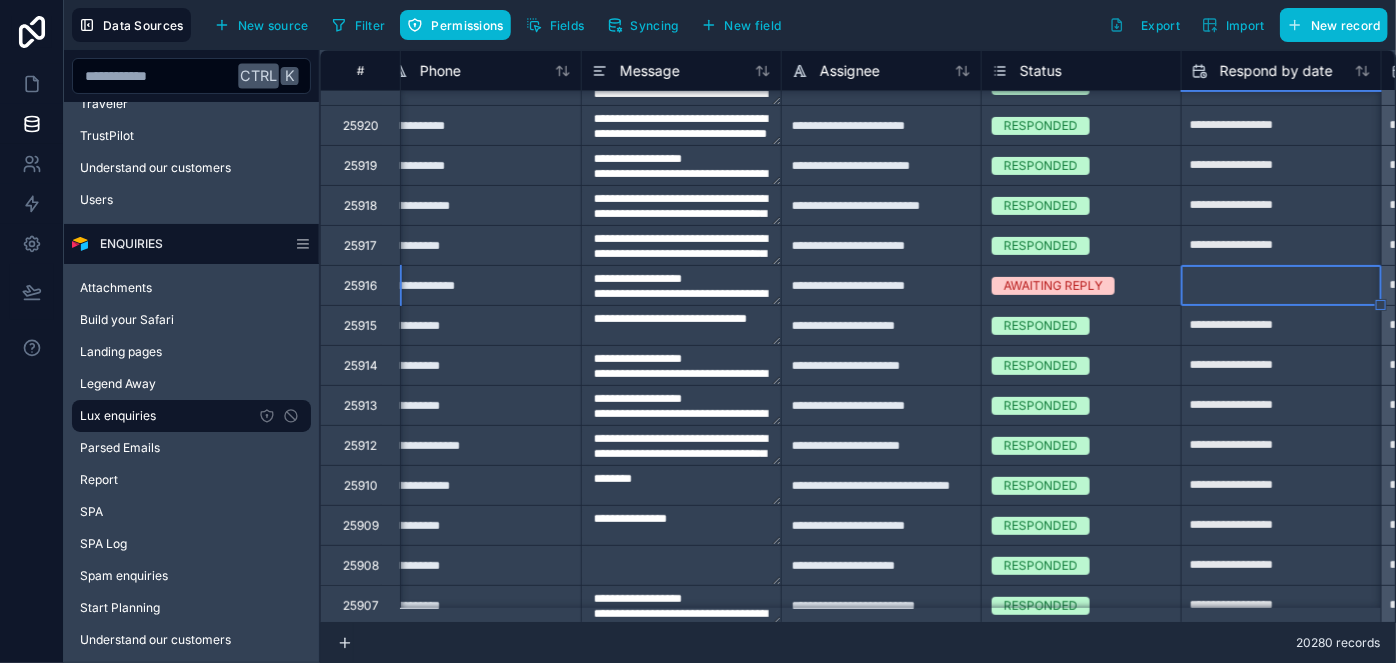 select on "****" 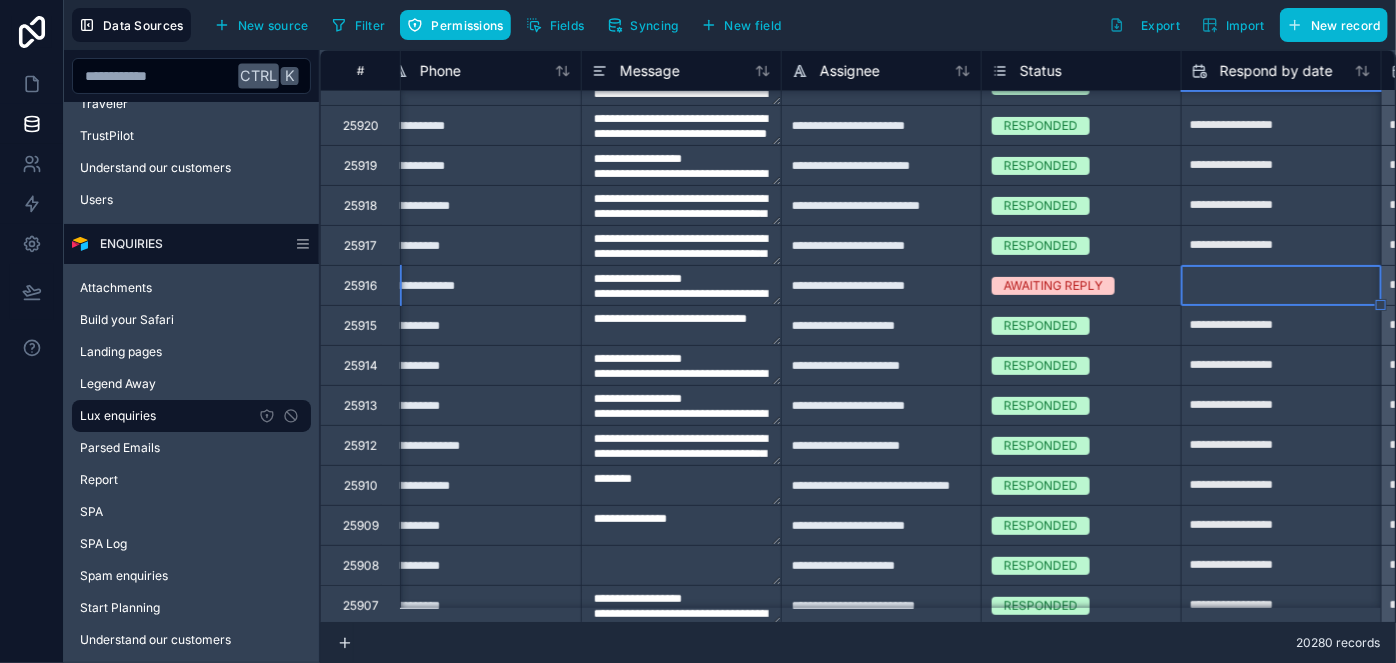 select on "*" 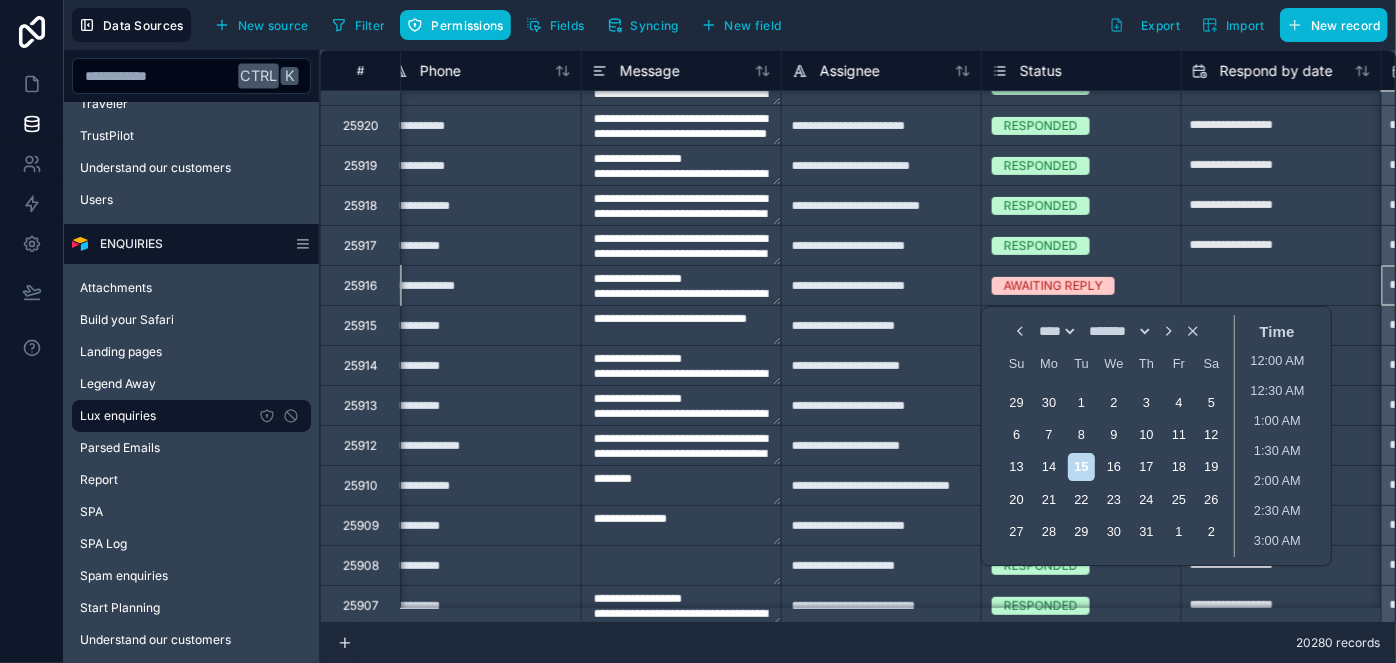 scroll, scrollTop: 4105, scrollLeft: 1219, axis: both 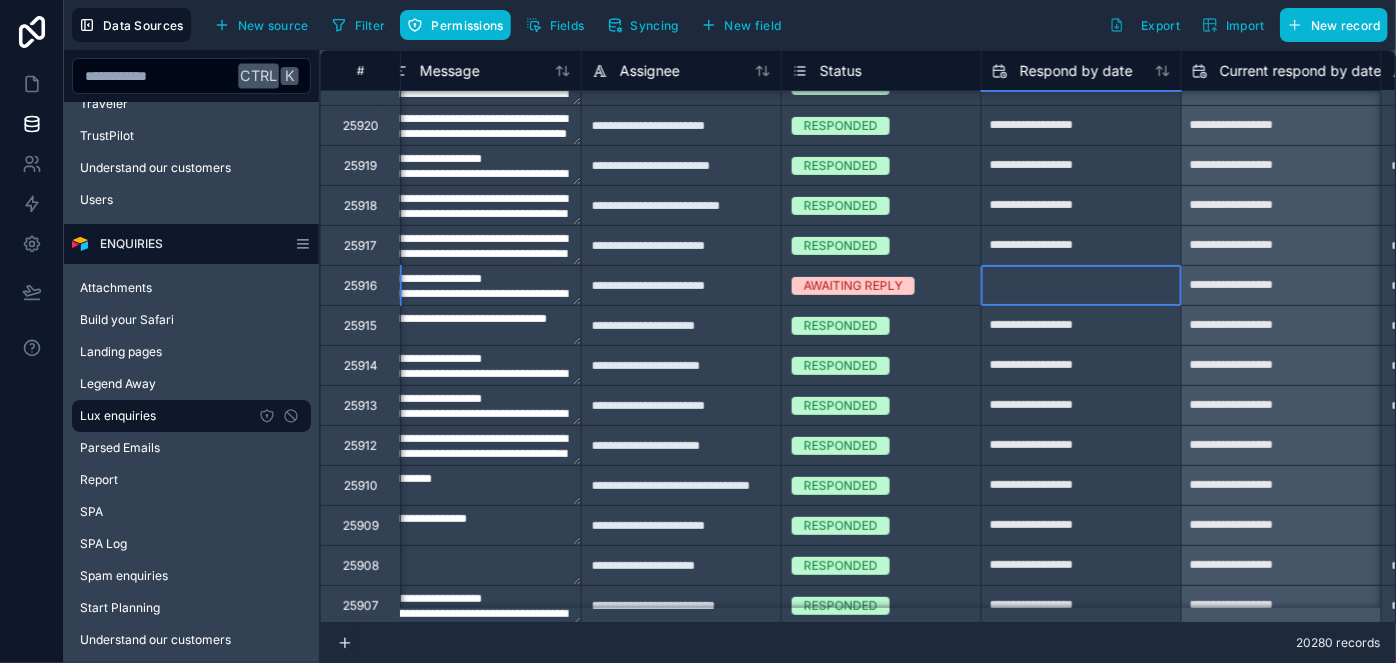 click on "[TEXT]" at bounding box center [3741, -35] 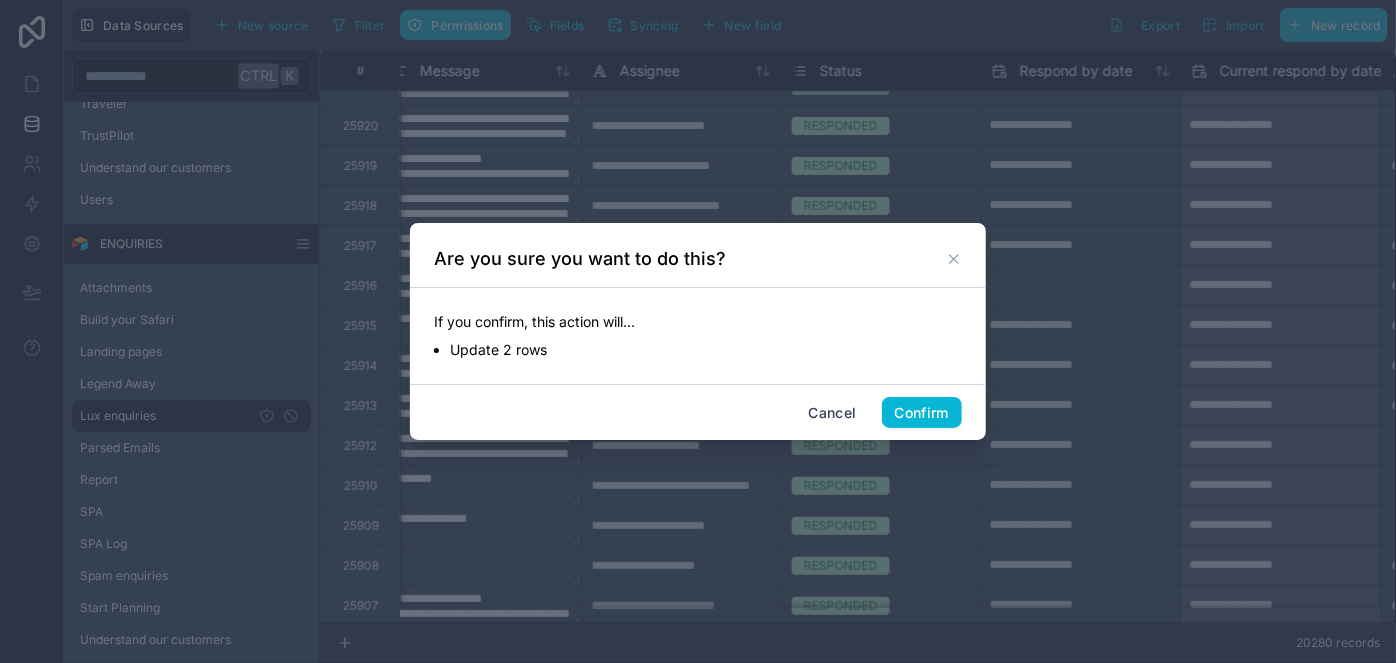 click on "Are you sure you want to do this?" at bounding box center [698, 259] 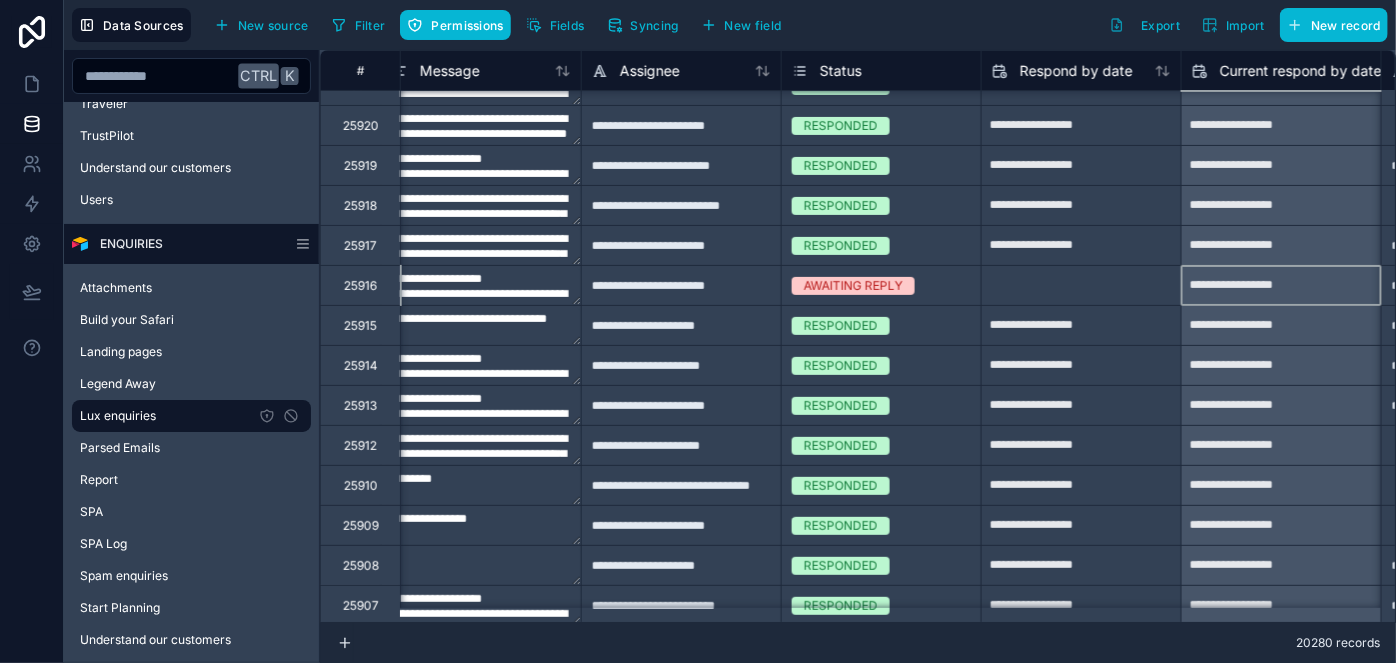 click on "**********" at bounding box center [1281, 286] 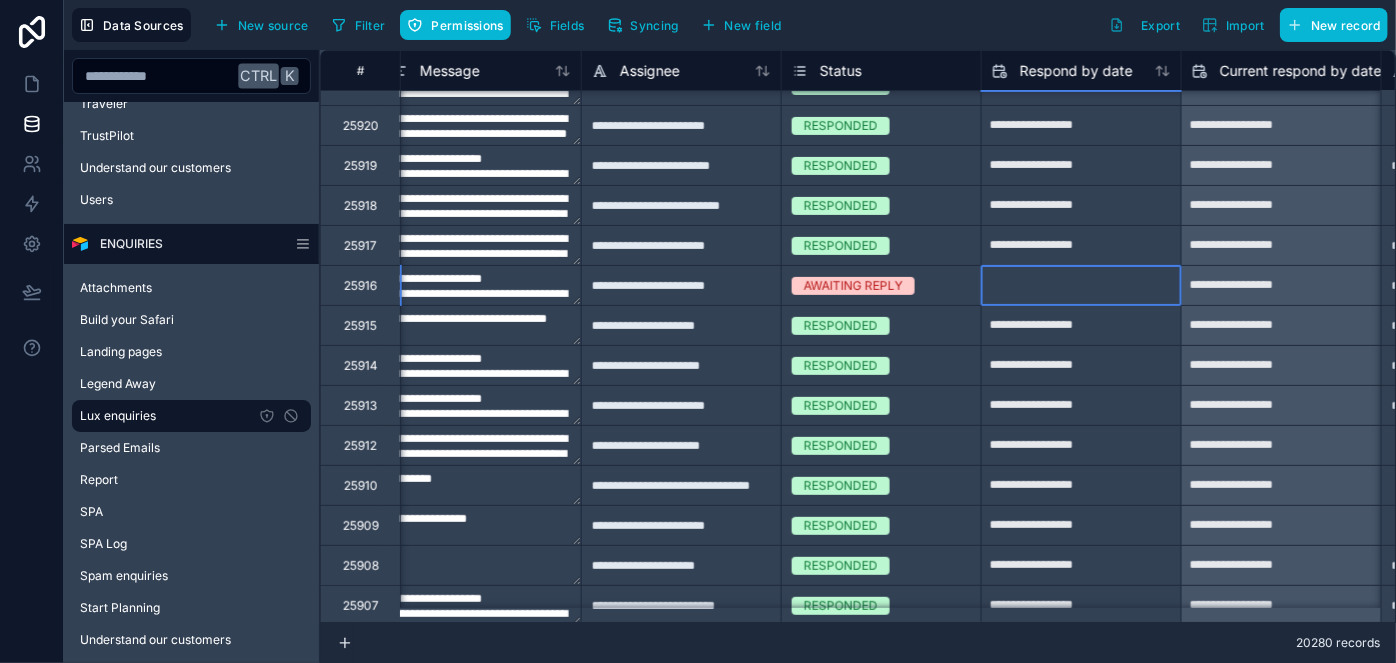 click at bounding box center [1081, -154] 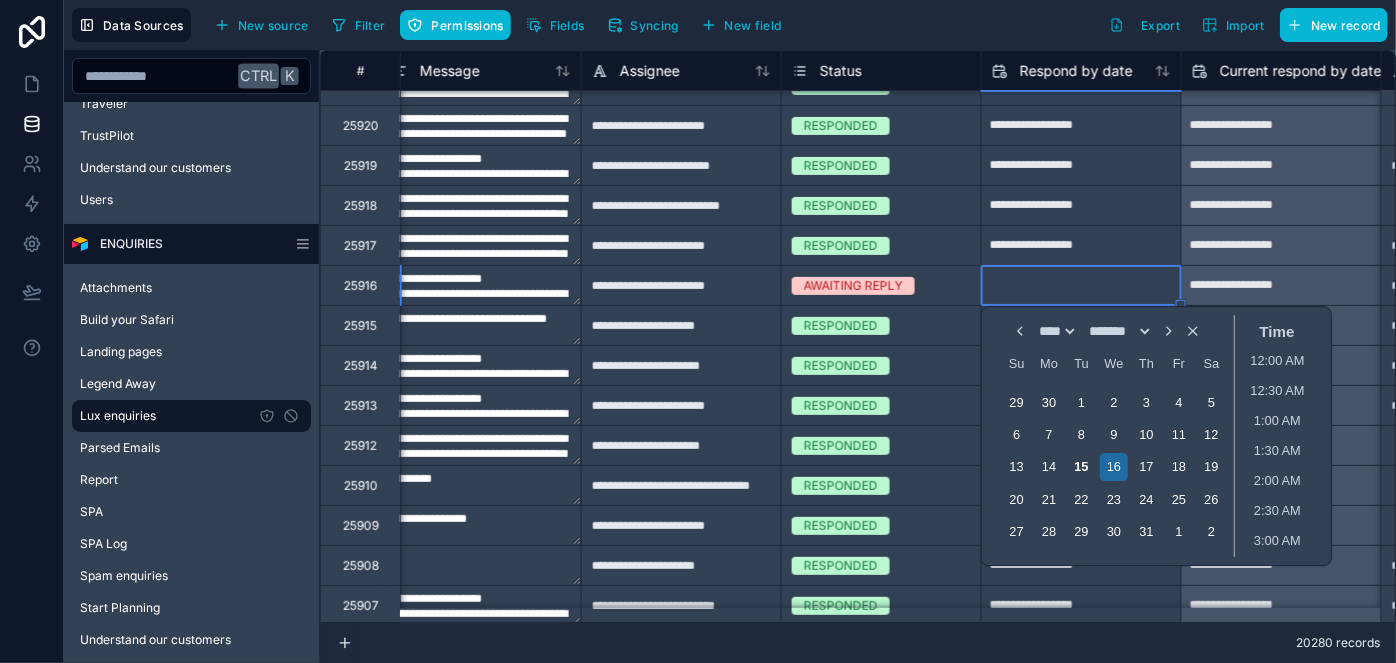 type on "**********" 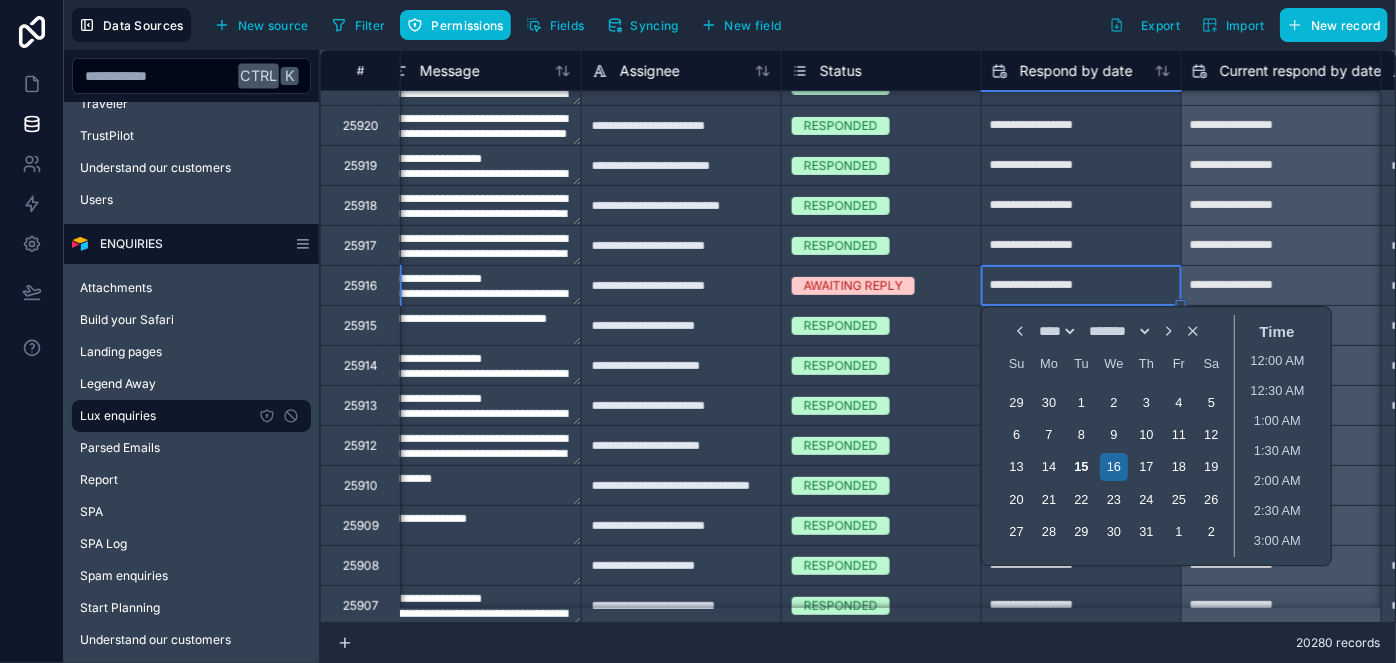 scroll, scrollTop: 450, scrollLeft: 0, axis: vertical 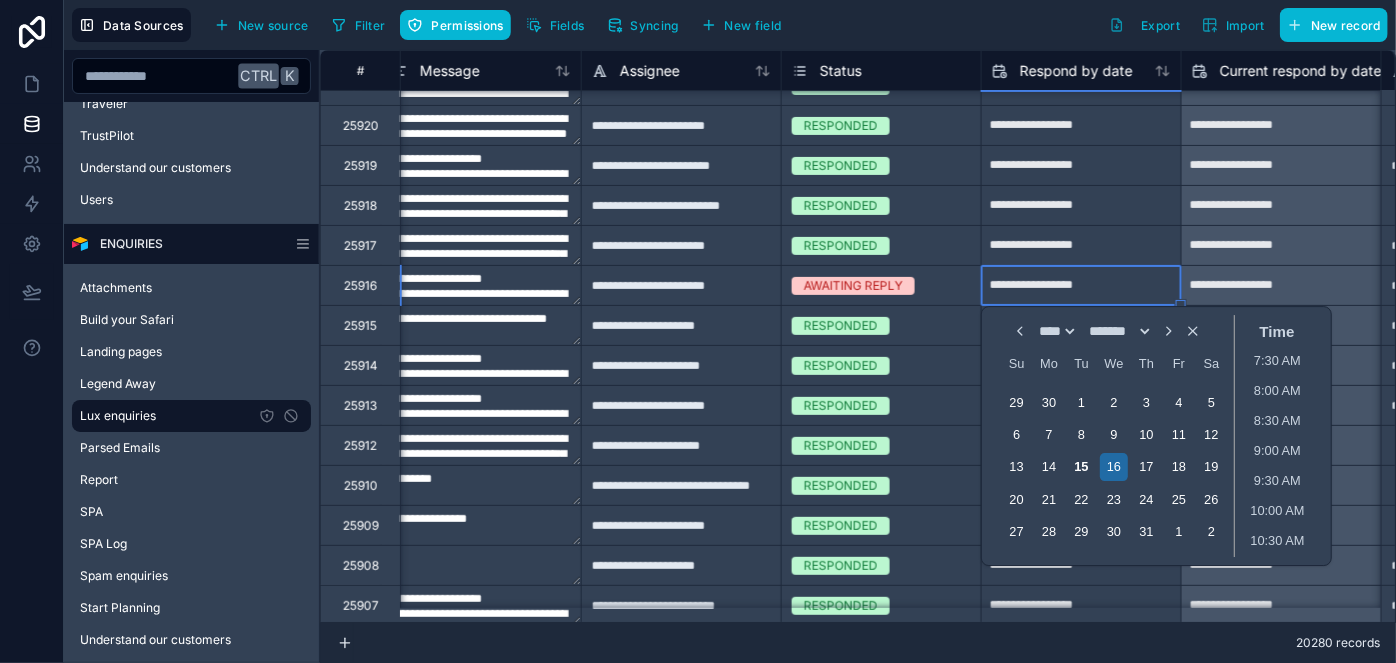click on "RESPONDED" at bounding box center (881, 366) 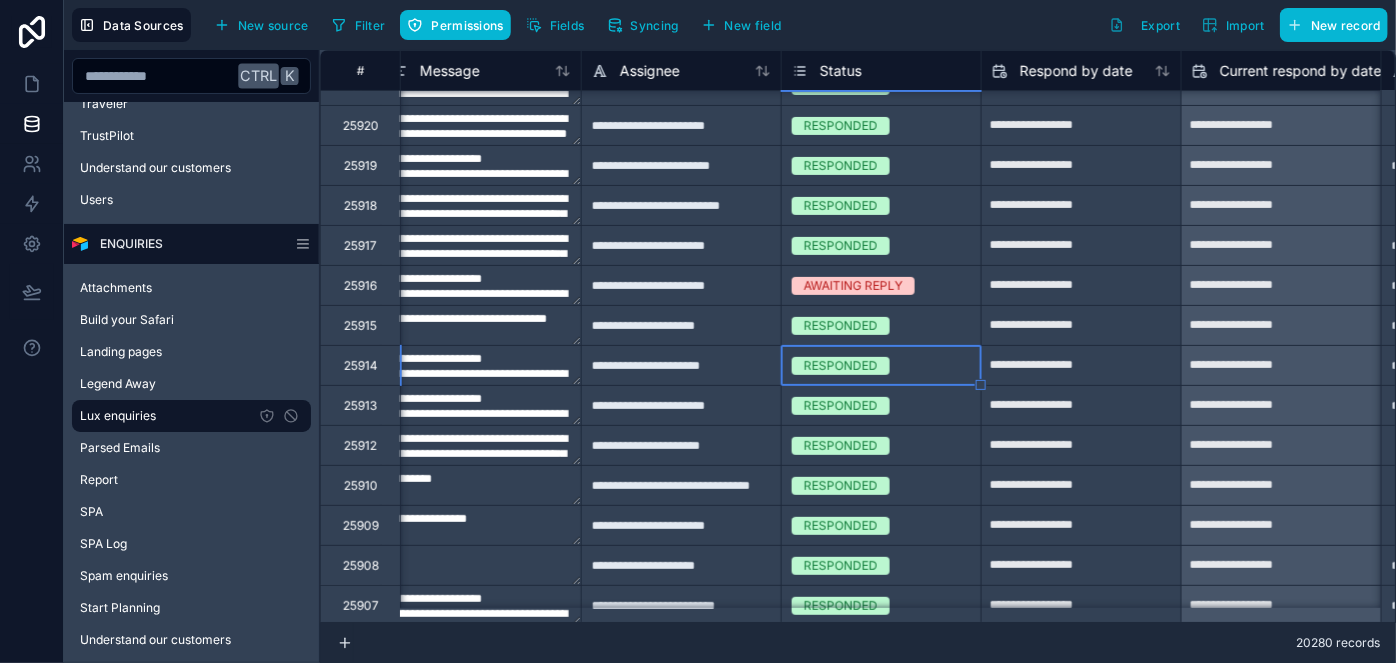 type on "**********" 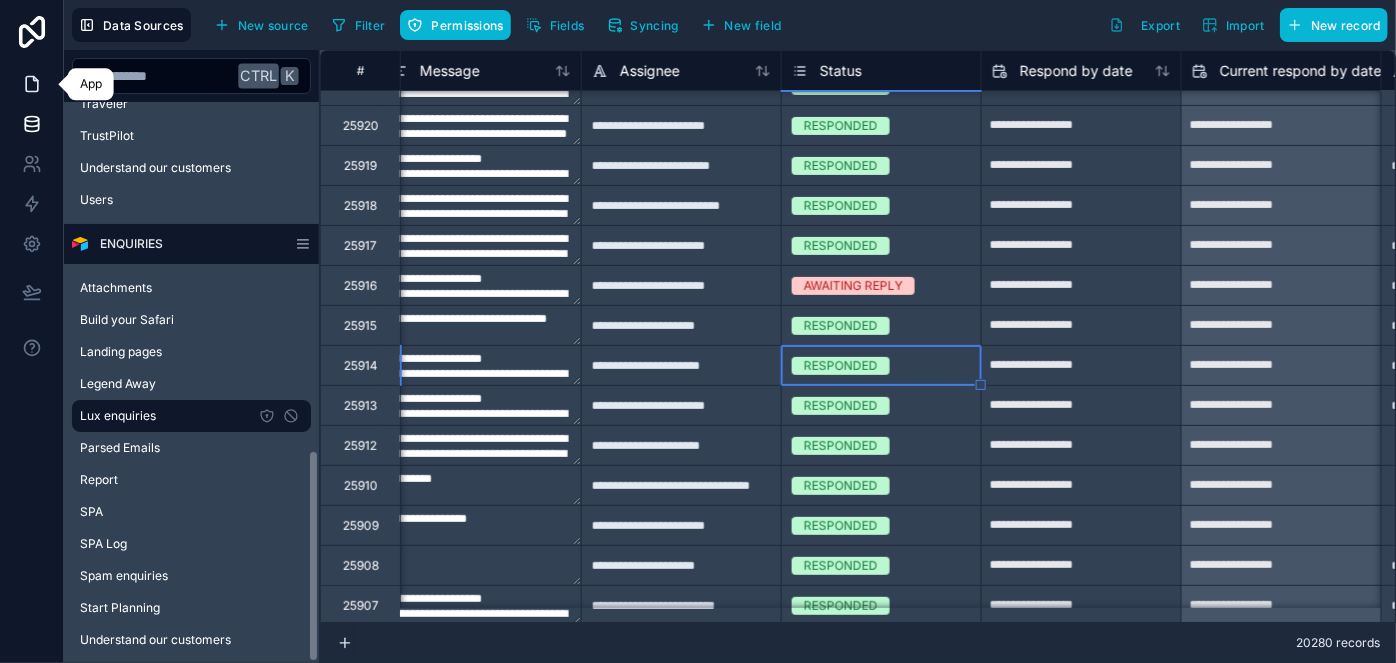 click 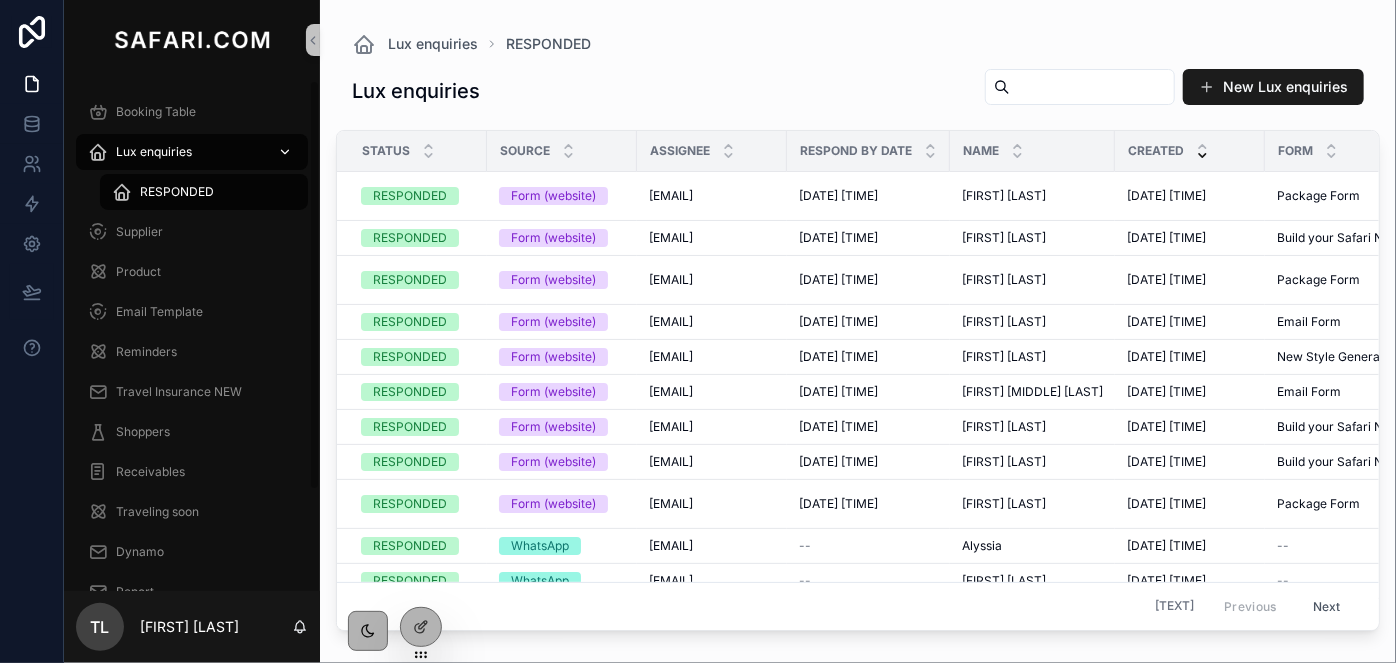 click on "Lux enquiries" at bounding box center [154, 152] 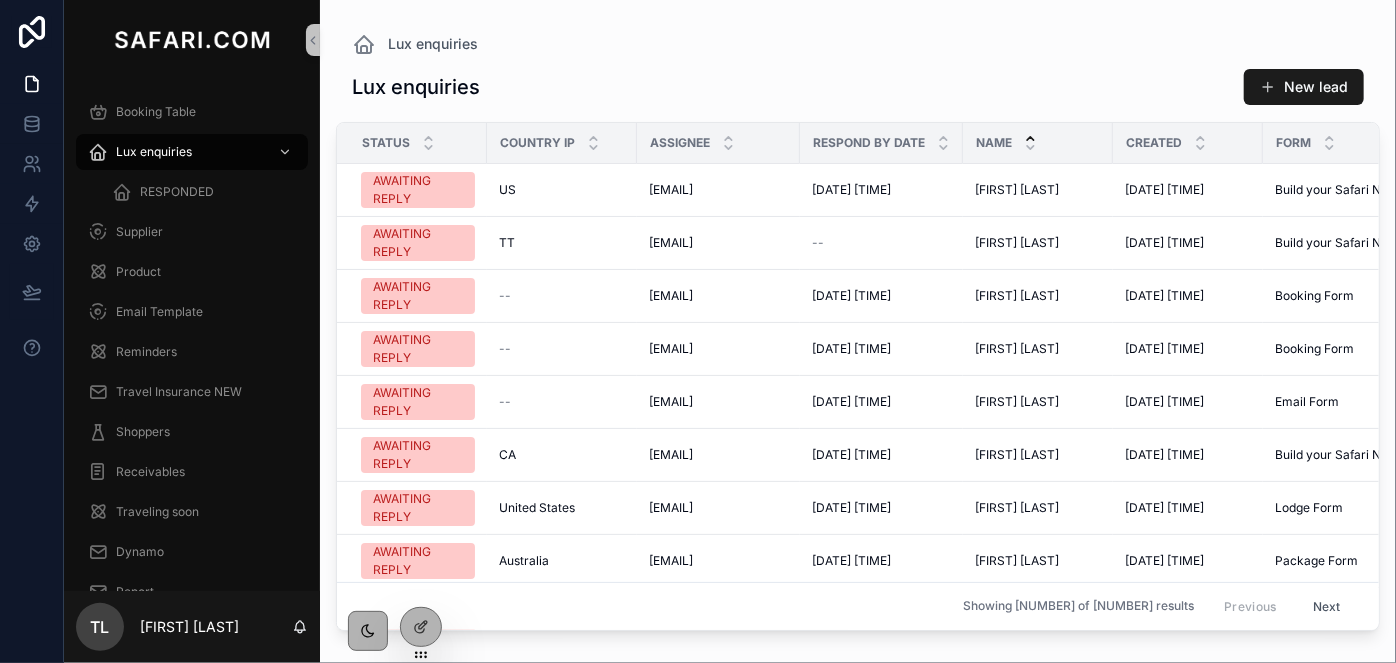 click at bounding box center [1030, 143] 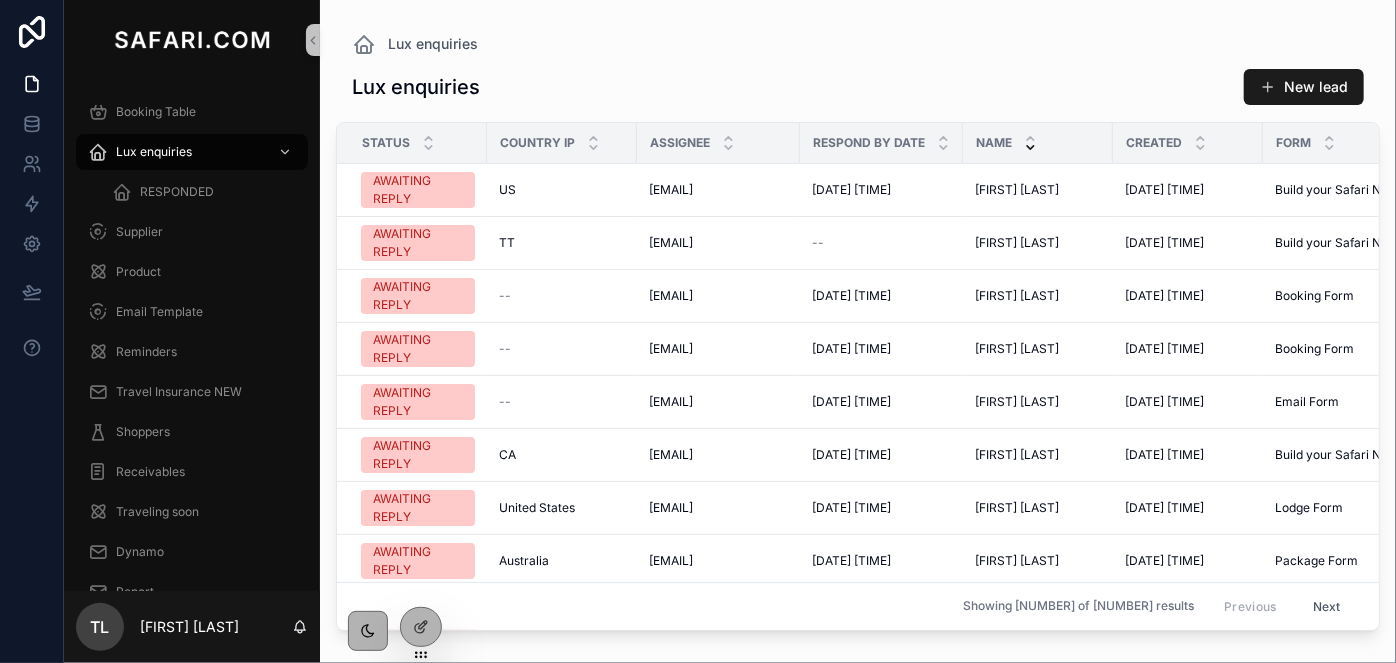 click 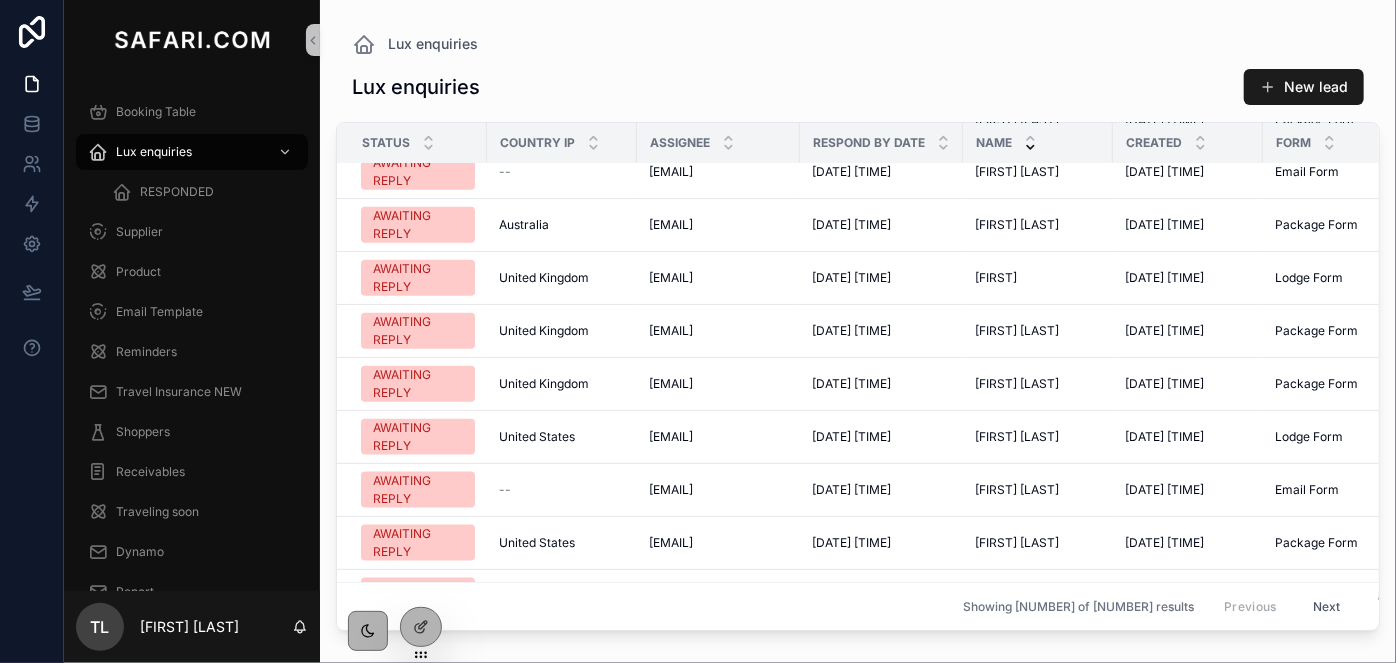 scroll, scrollTop: 1131, scrollLeft: 0, axis: vertical 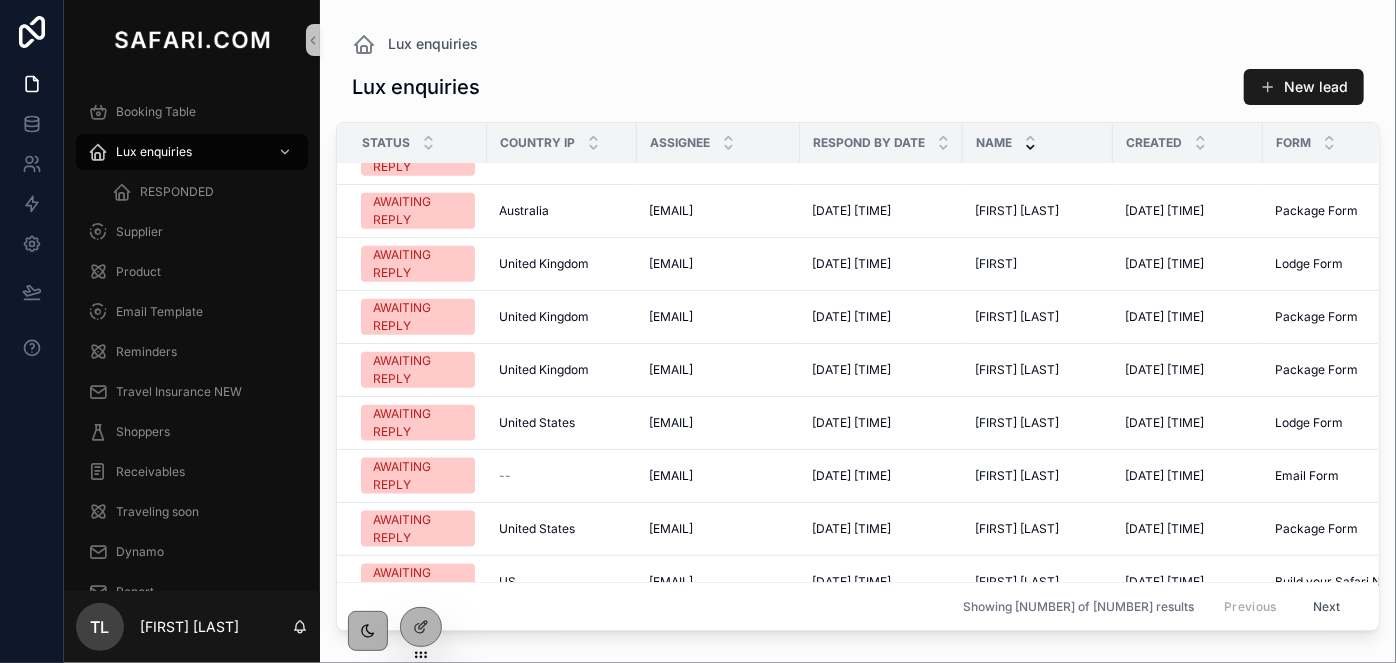click on "Next" at bounding box center (1327, 606) 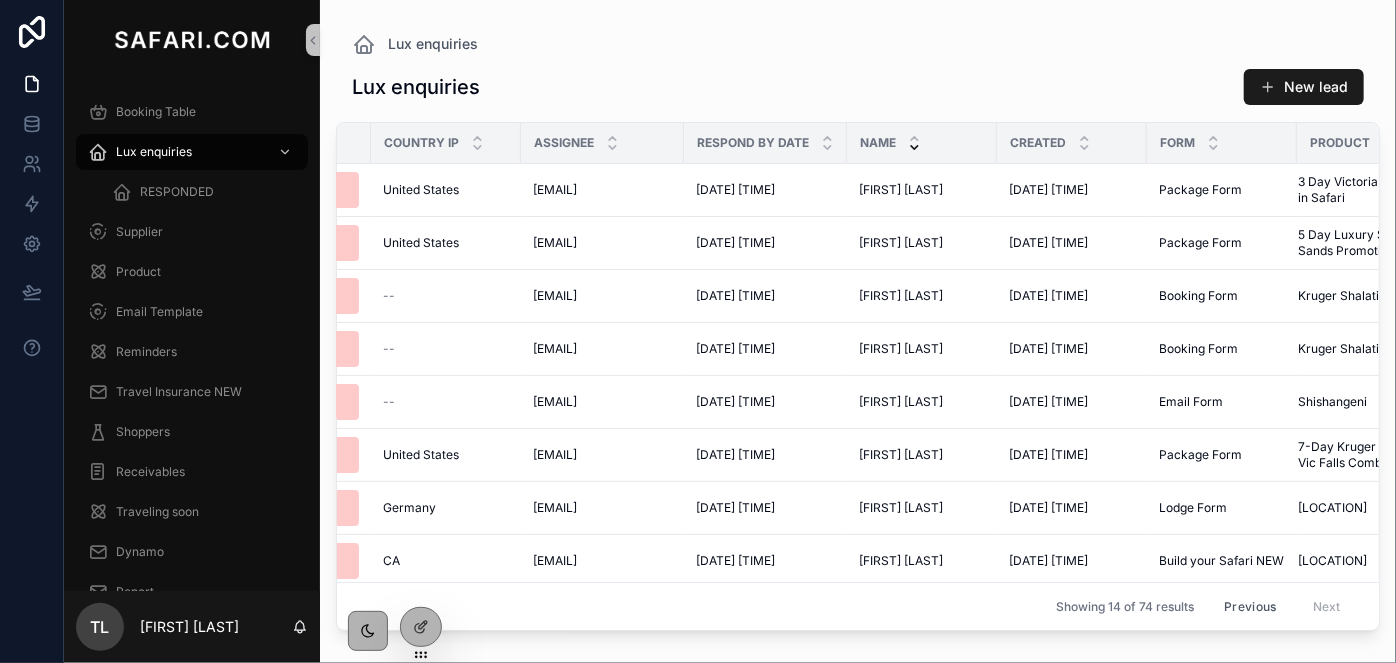 scroll, scrollTop: 0, scrollLeft: 136, axis: horizontal 